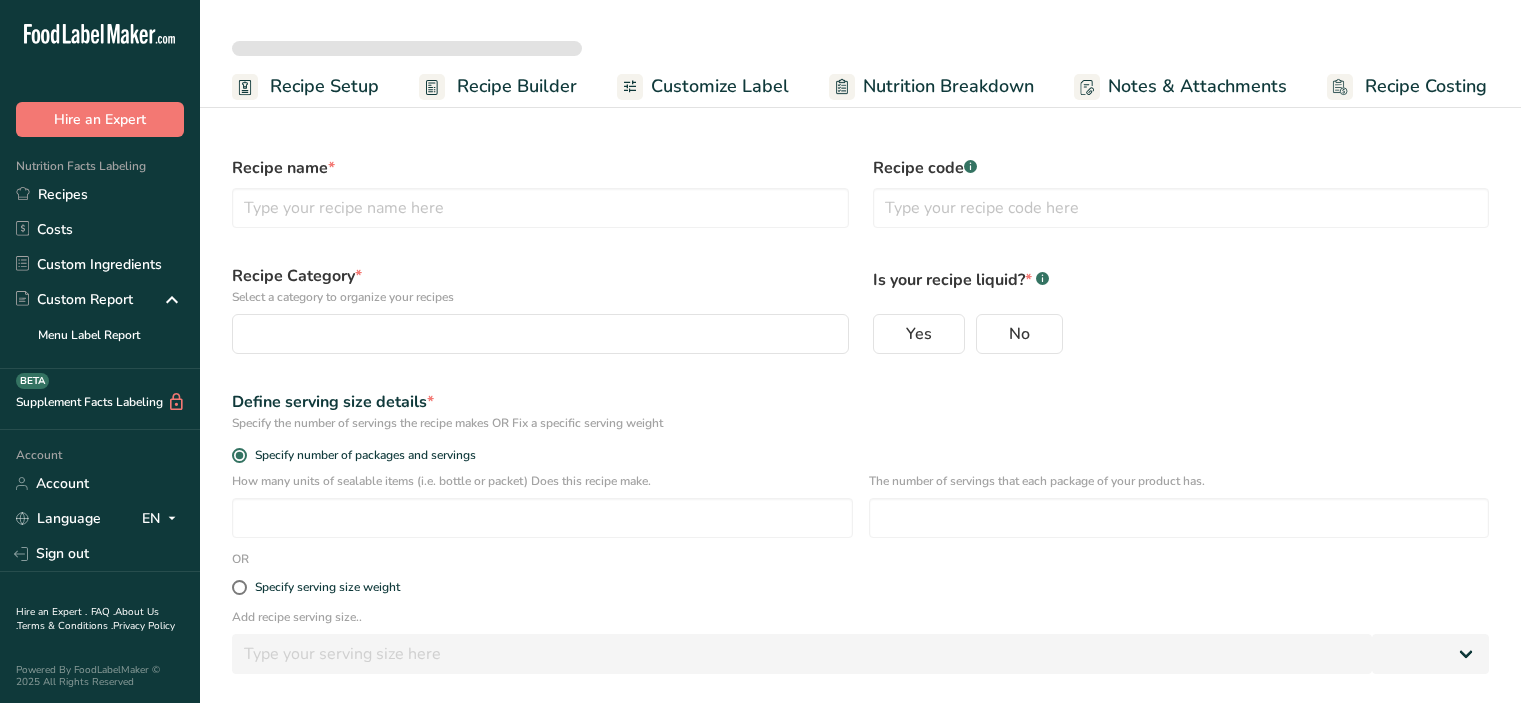 scroll, scrollTop: 0, scrollLeft: 0, axis: both 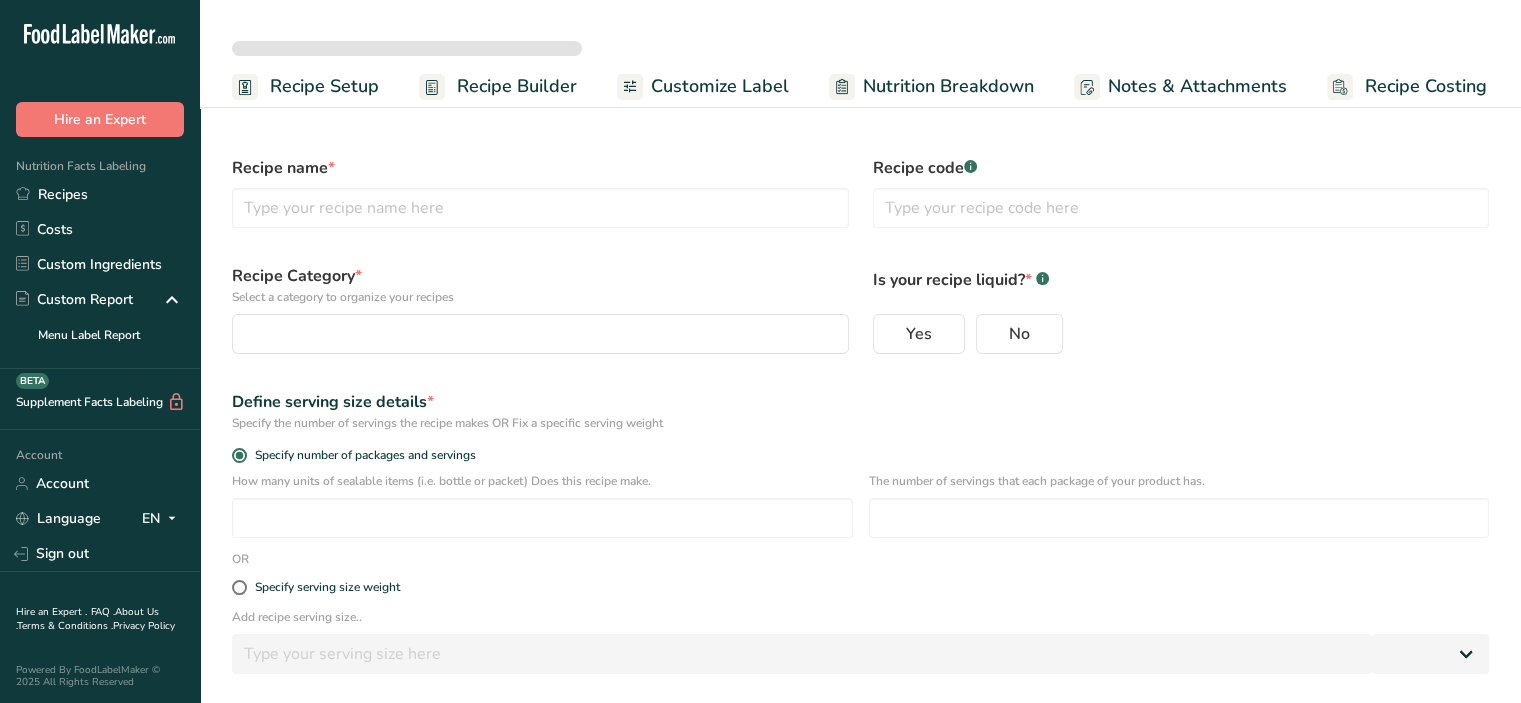 select 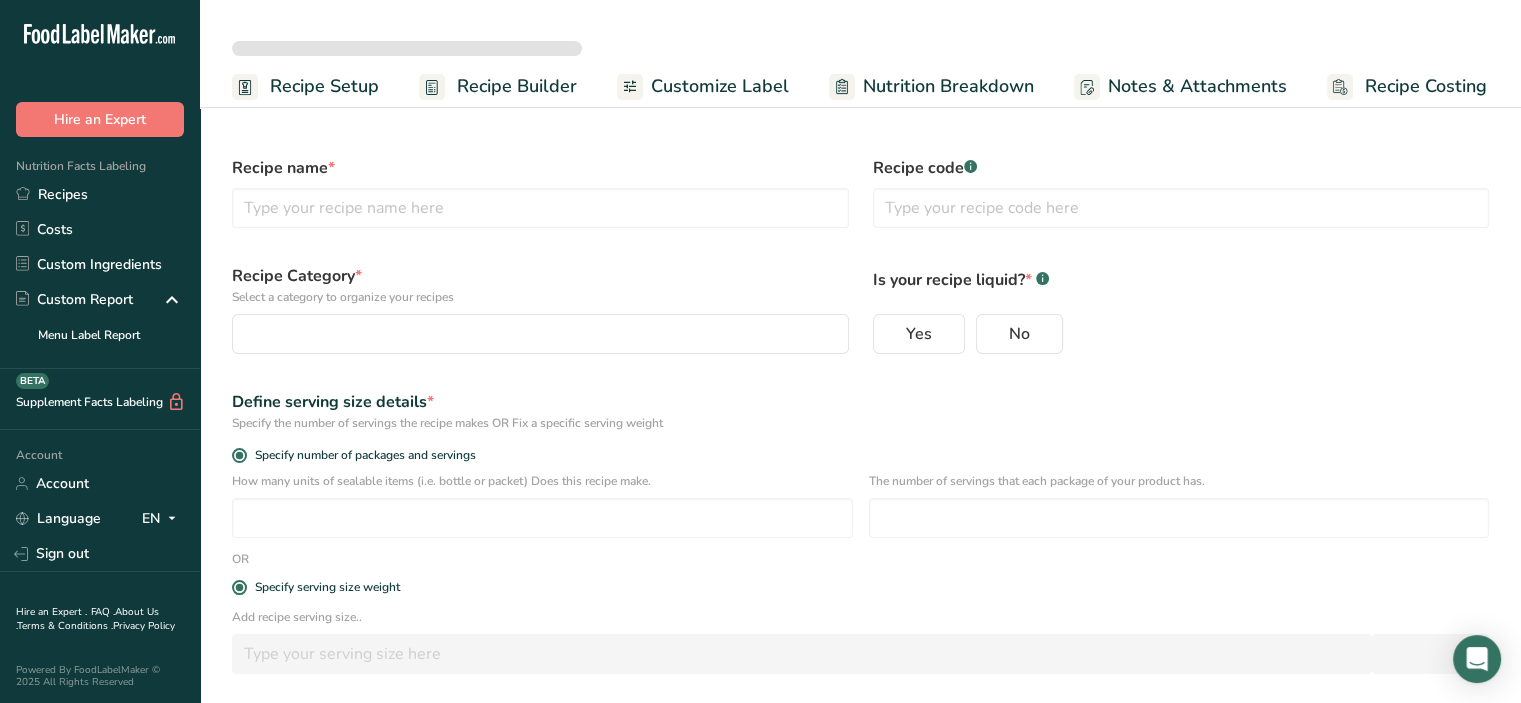 type on "[PRODUCT_NAME]" 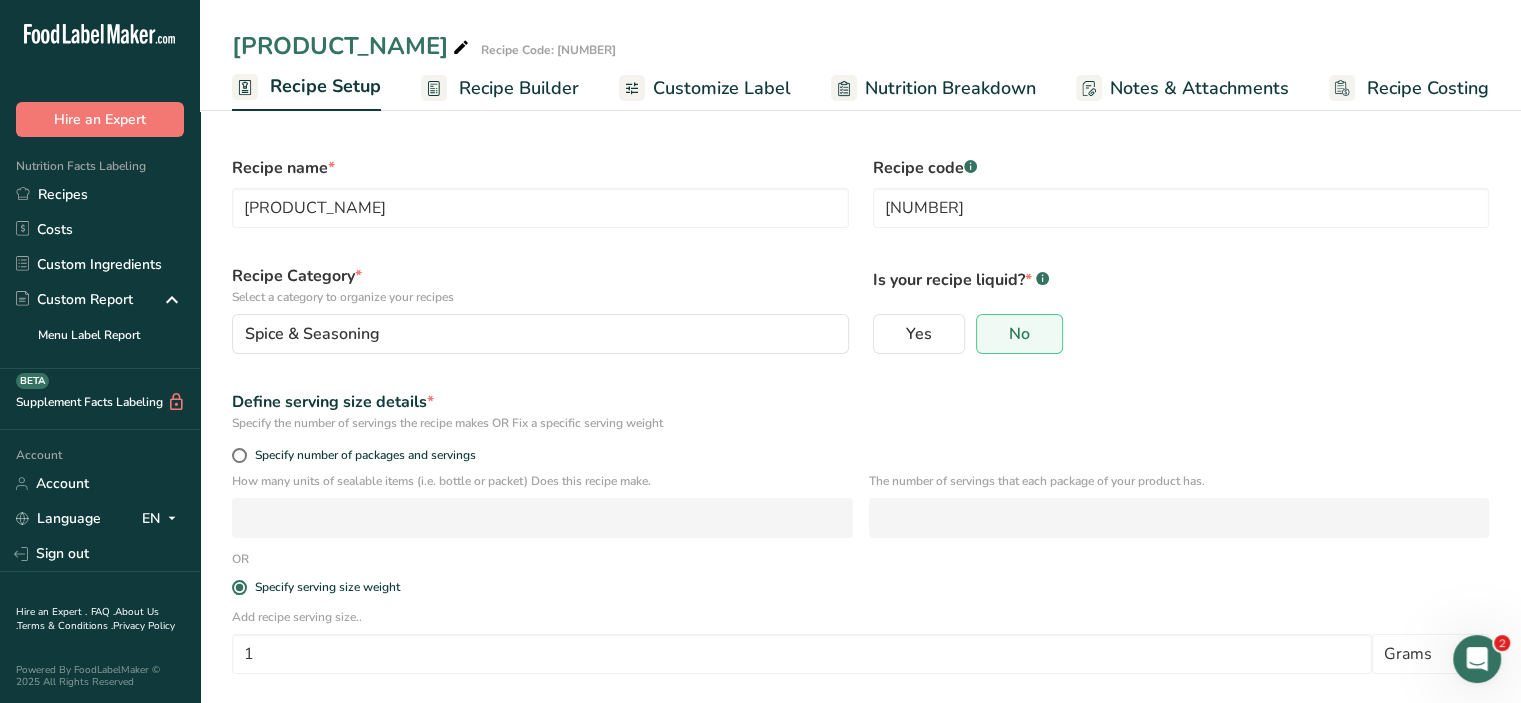scroll, scrollTop: 0, scrollLeft: 0, axis: both 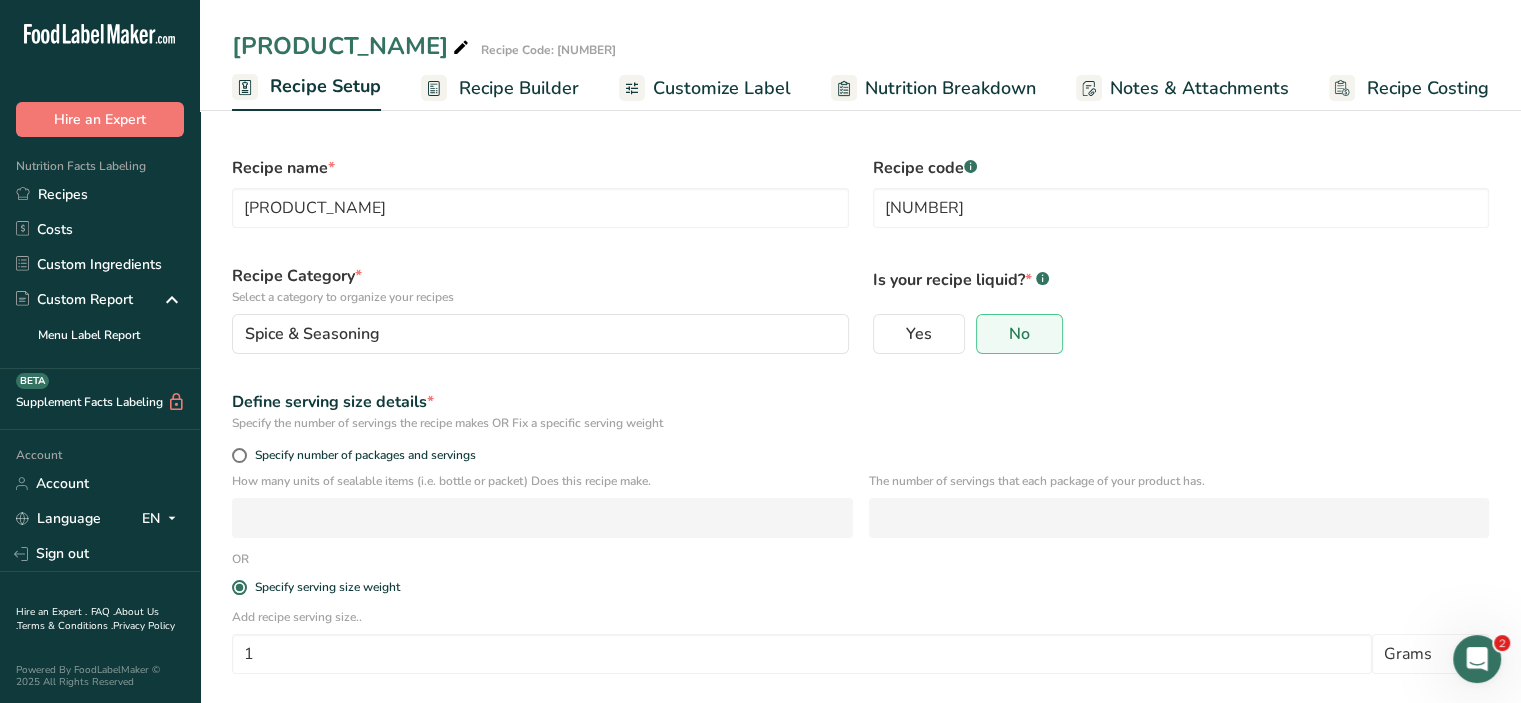 click on "Recipes" at bounding box center [100, 194] 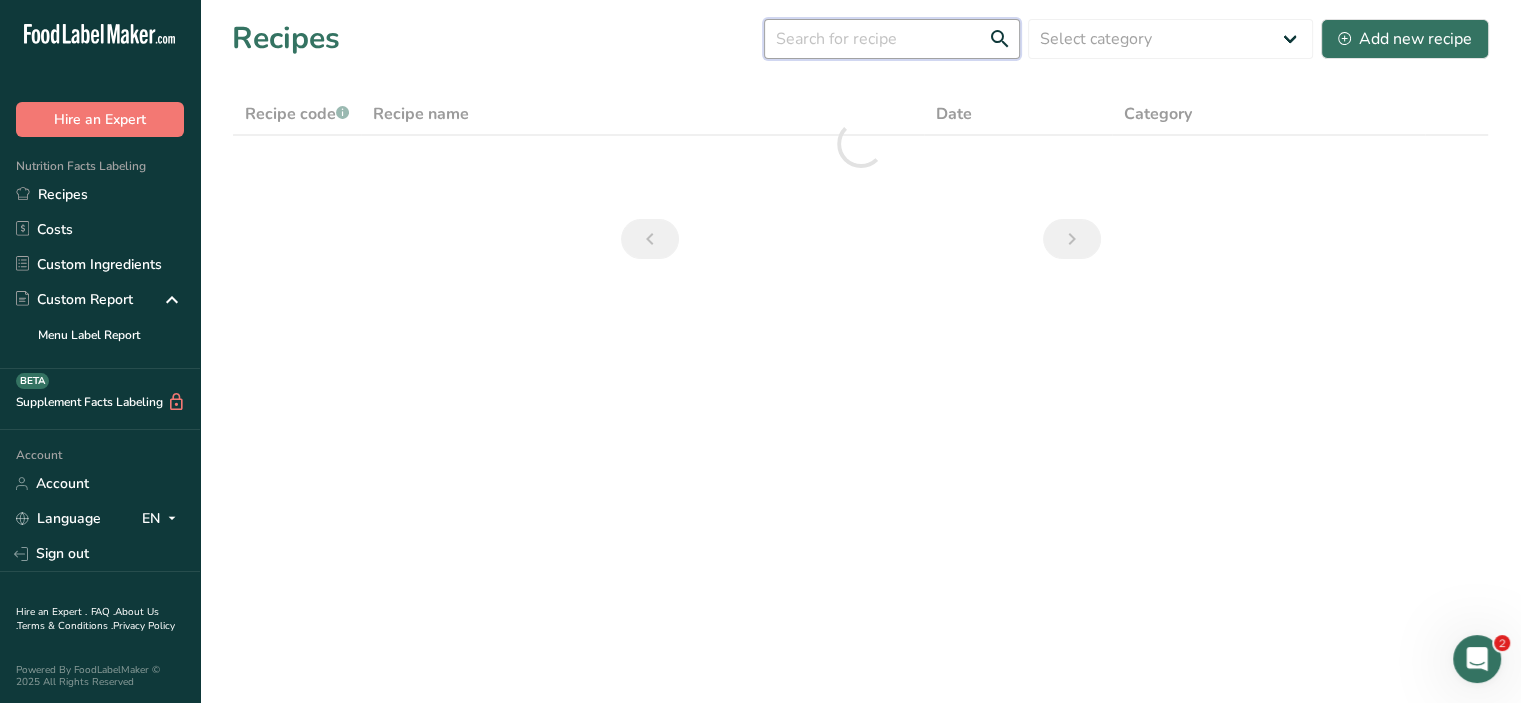 click at bounding box center (892, 39) 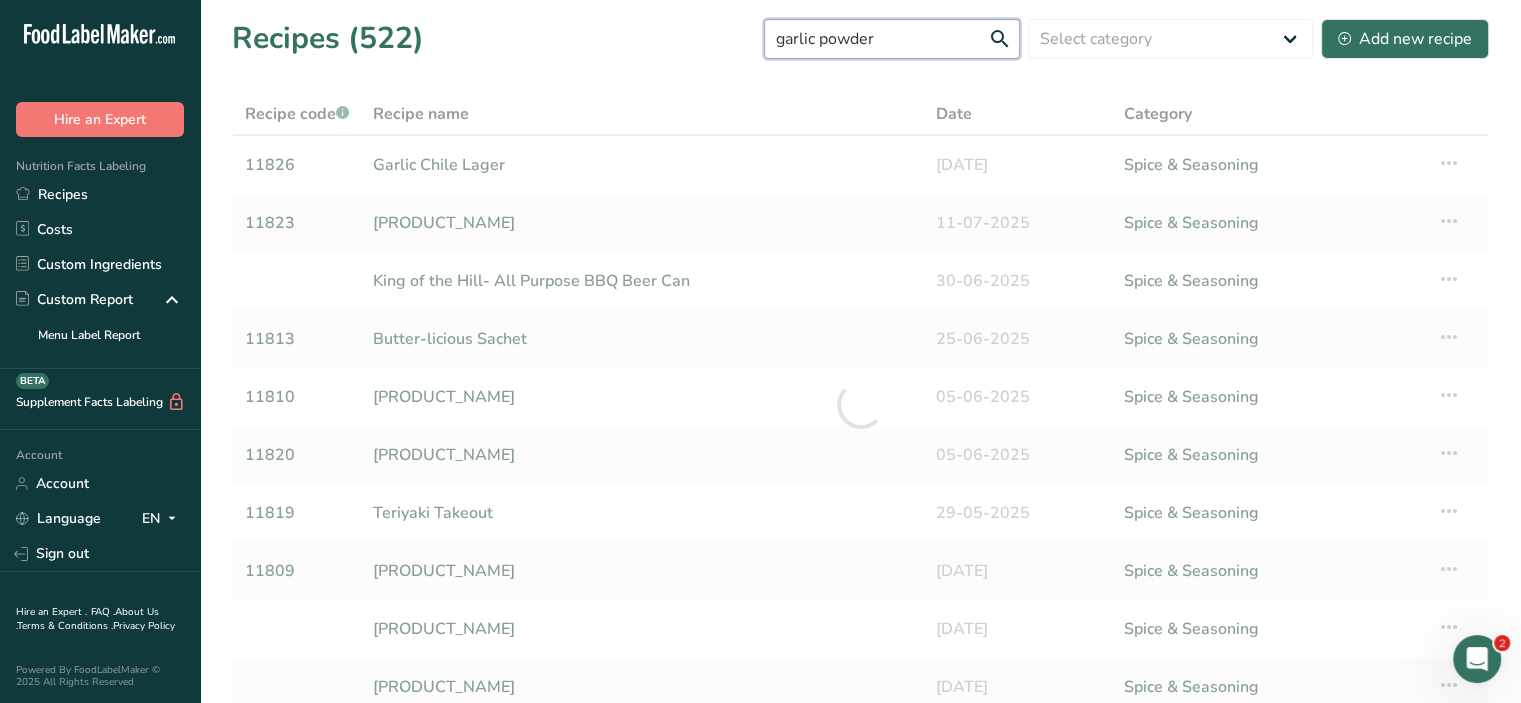 type on "garlic powder" 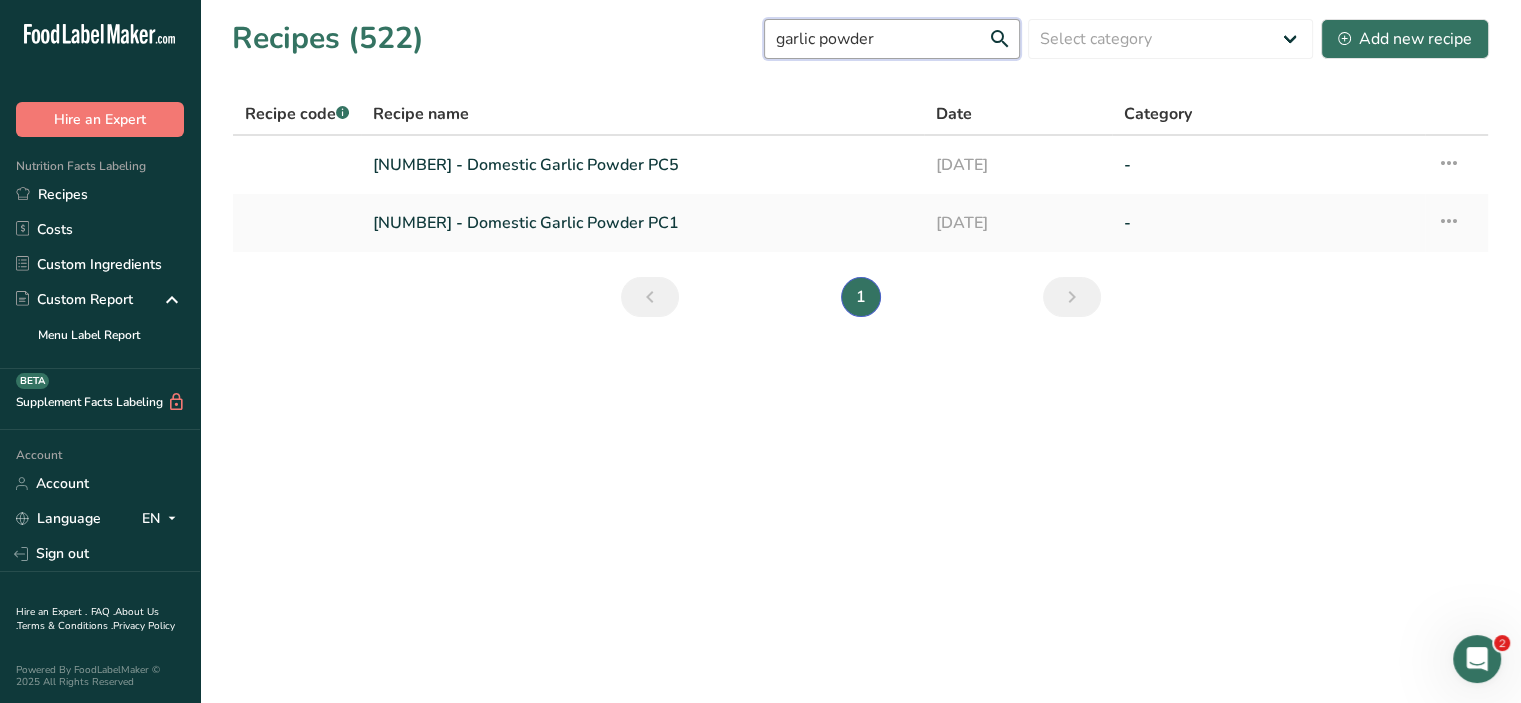 click on "garlic powder" at bounding box center [892, 39] 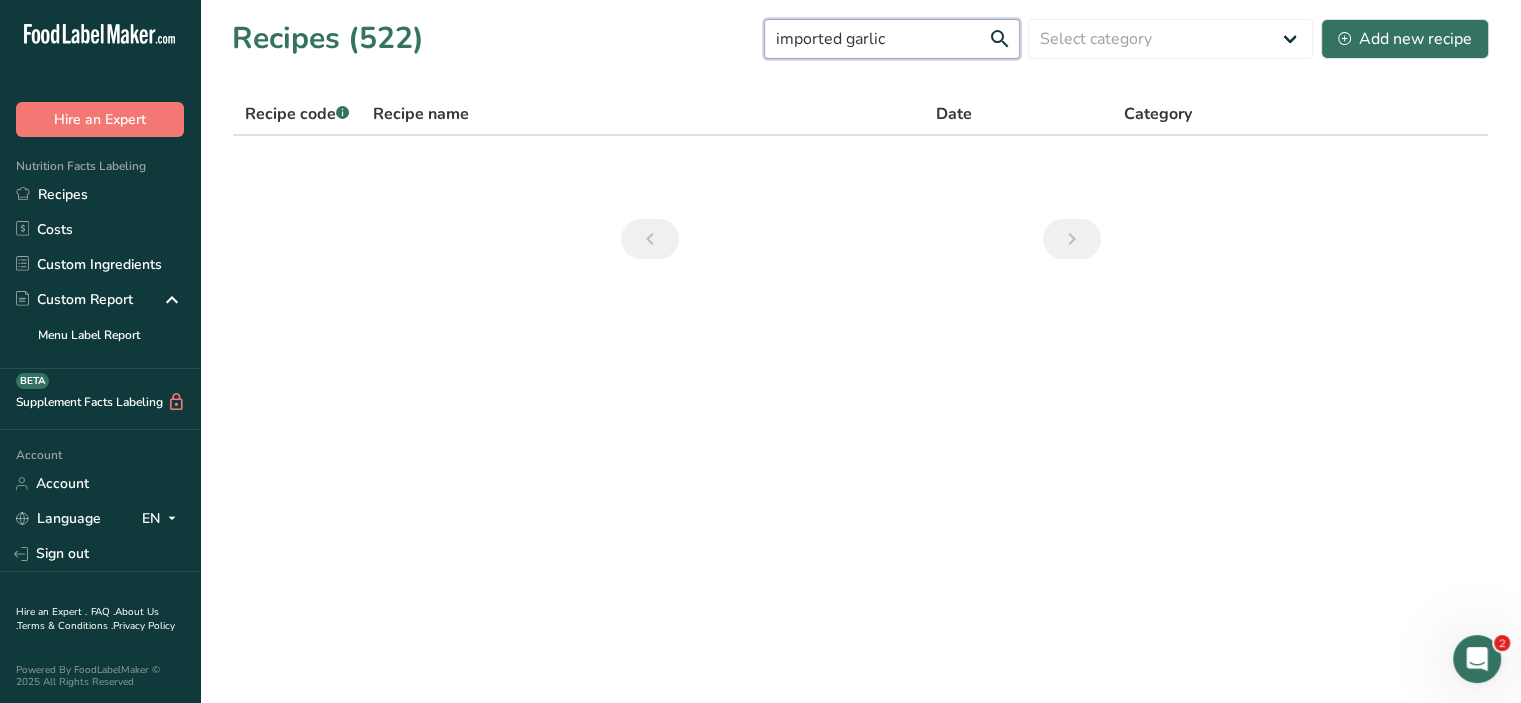 drag, startPoint x: 856, startPoint y: 39, endPoint x: 708, endPoint y: 44, distance: 148.08444 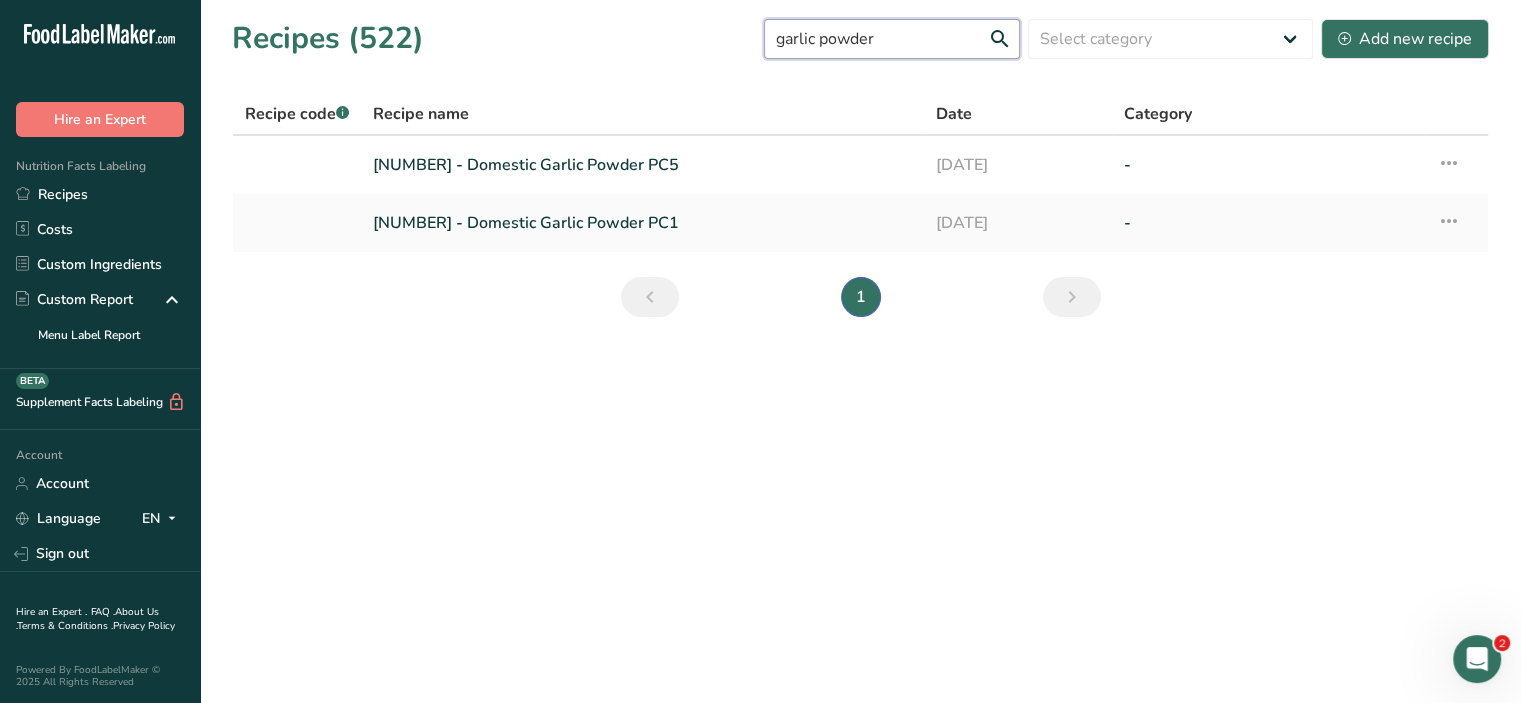 type on "garlic powder" 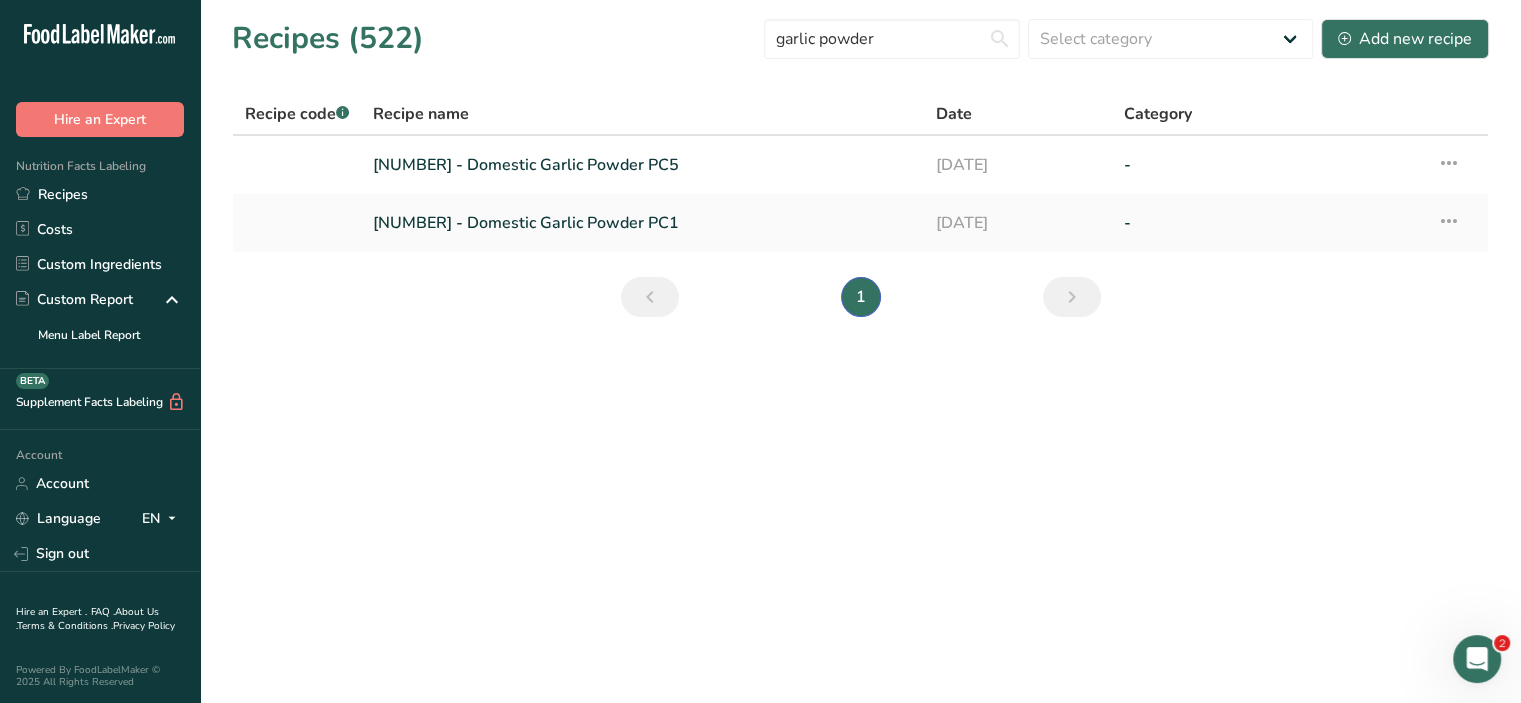 click on "[NUMBER] - Domestic Garlic Powder PC1" at bounding box center (642, 223) 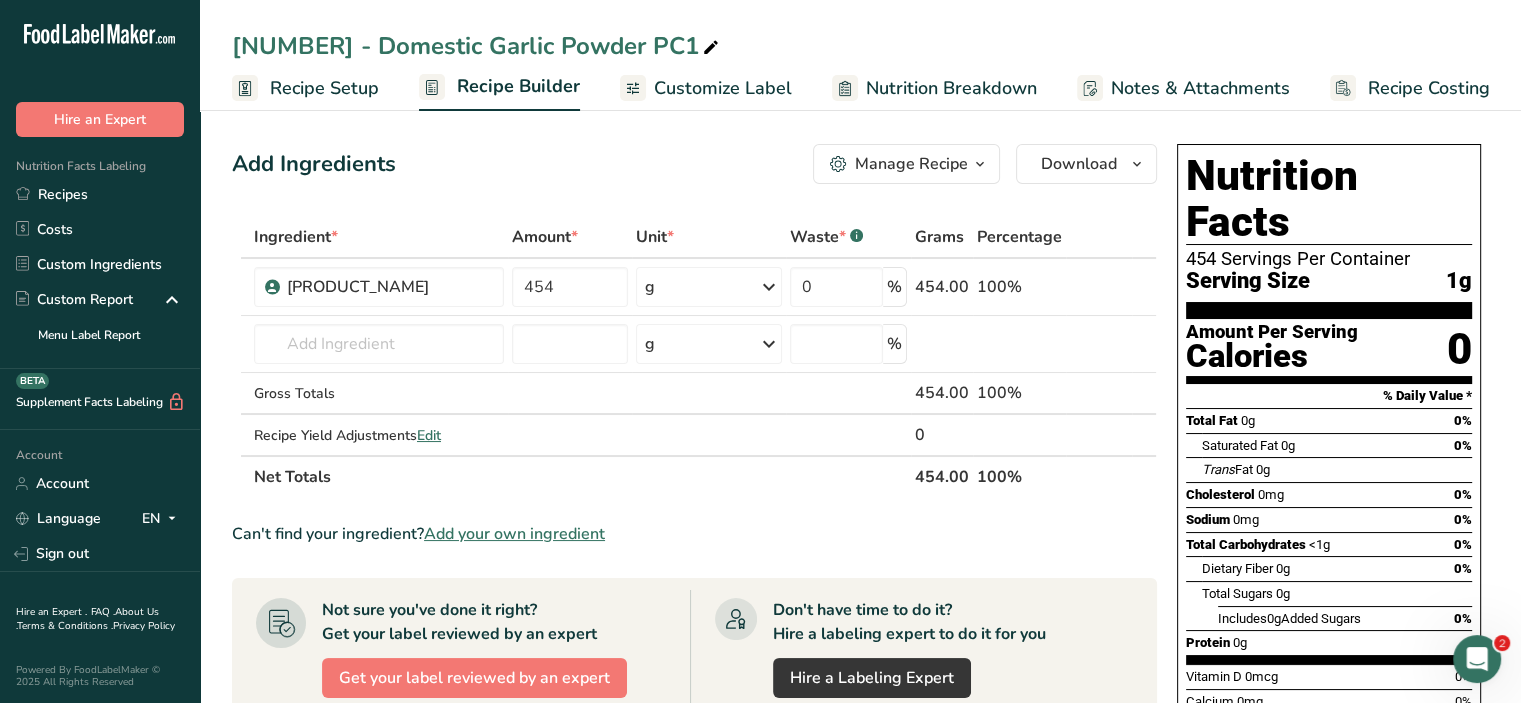 click on "Recipes" at bounding box center (100, 194) 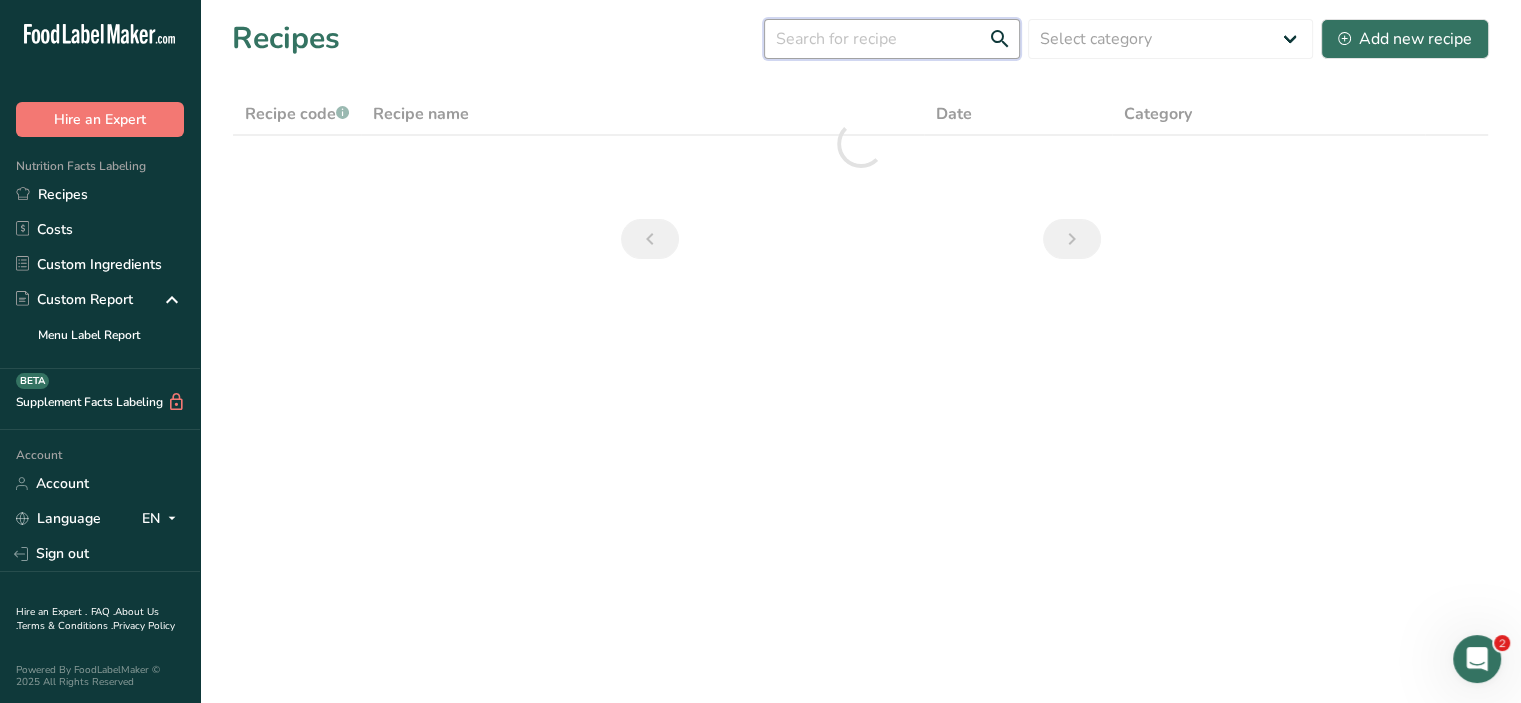 click at bounding box center [892, 39] 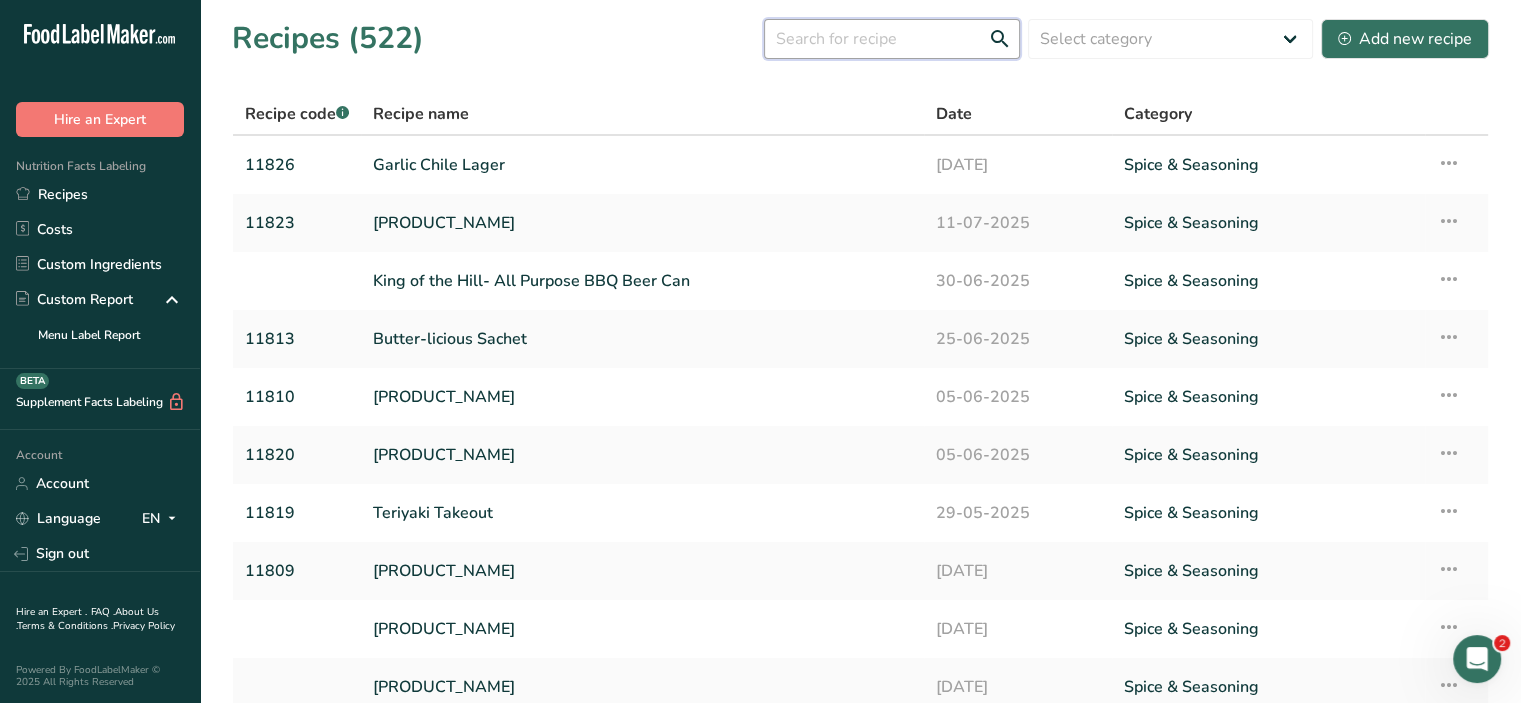 paste on "10167" 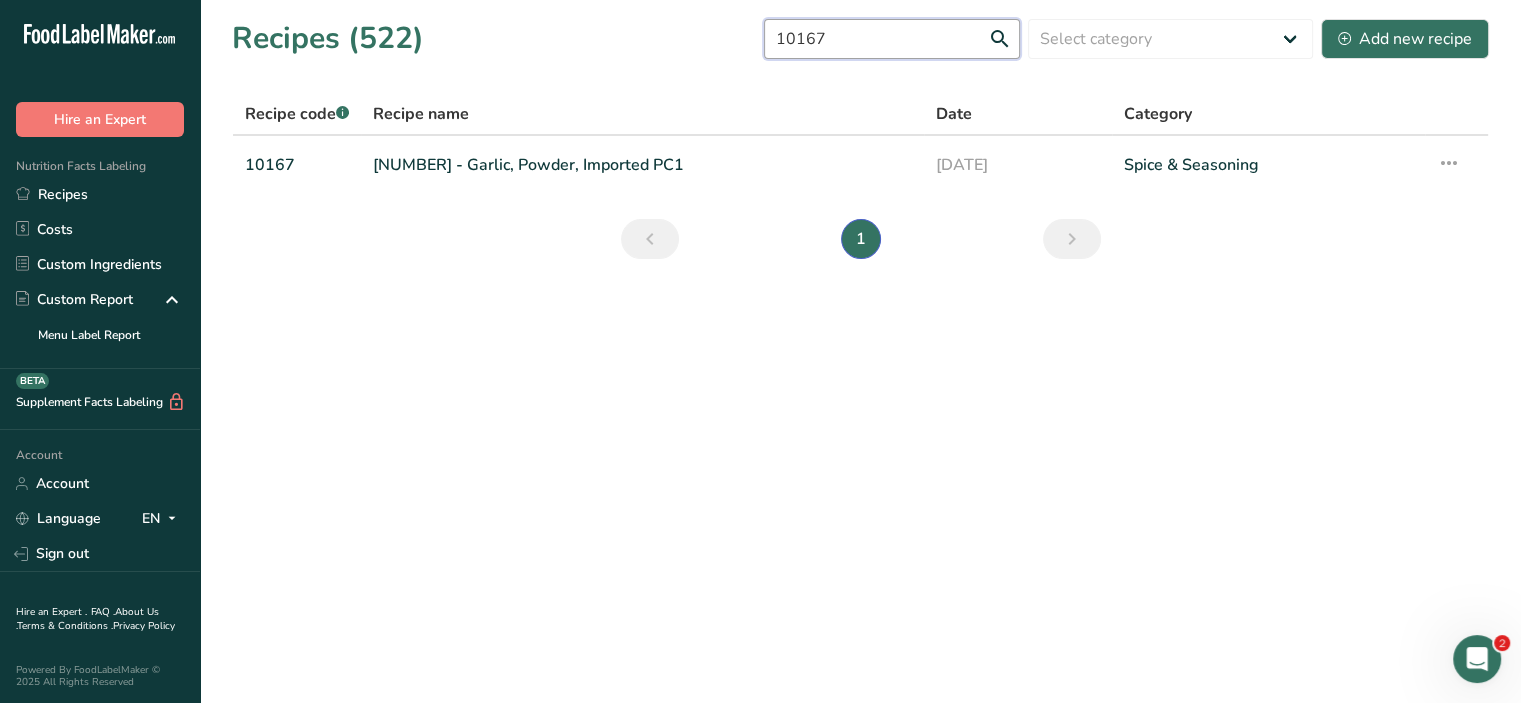 type on "10167" 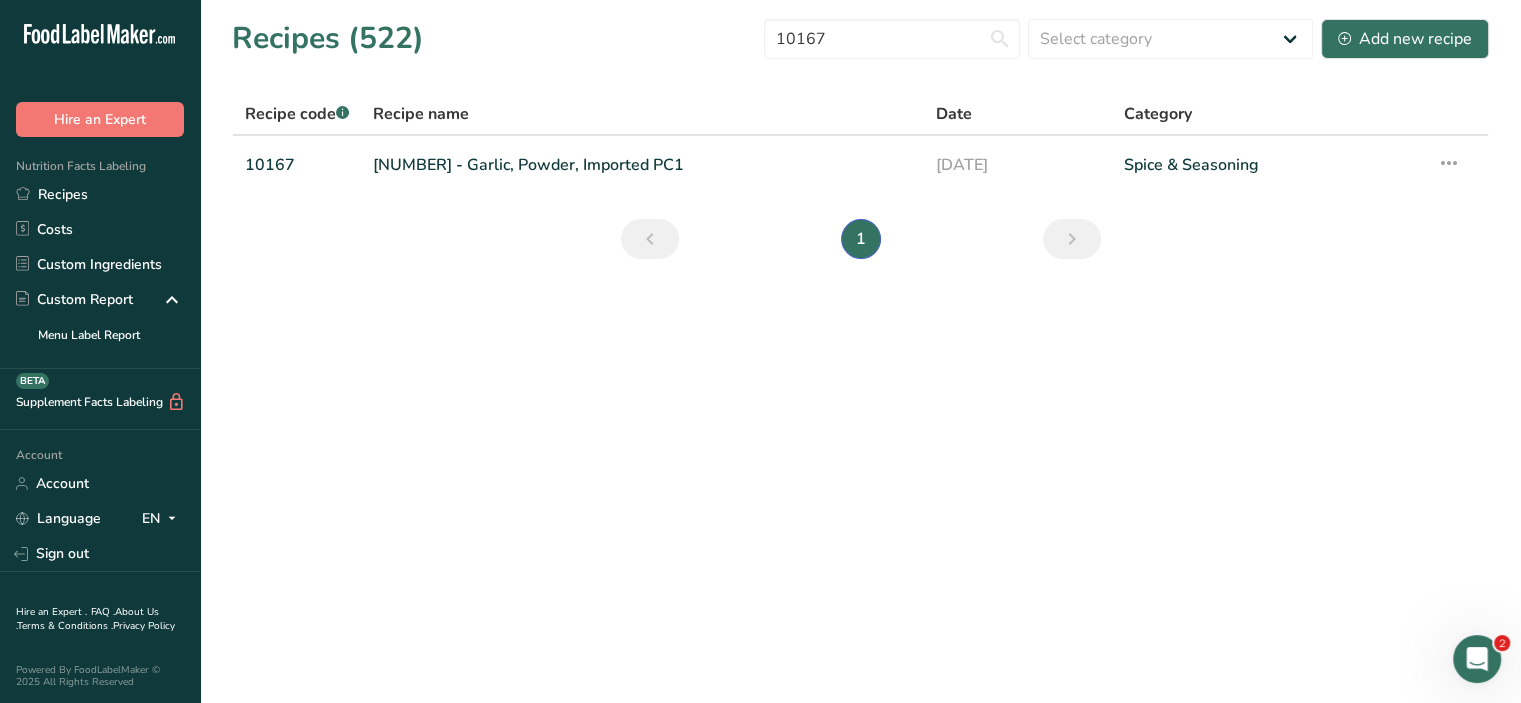 click on "[NUMBER] - Garlic, Powder, Imported PC1" at bounding box center [642, 165] 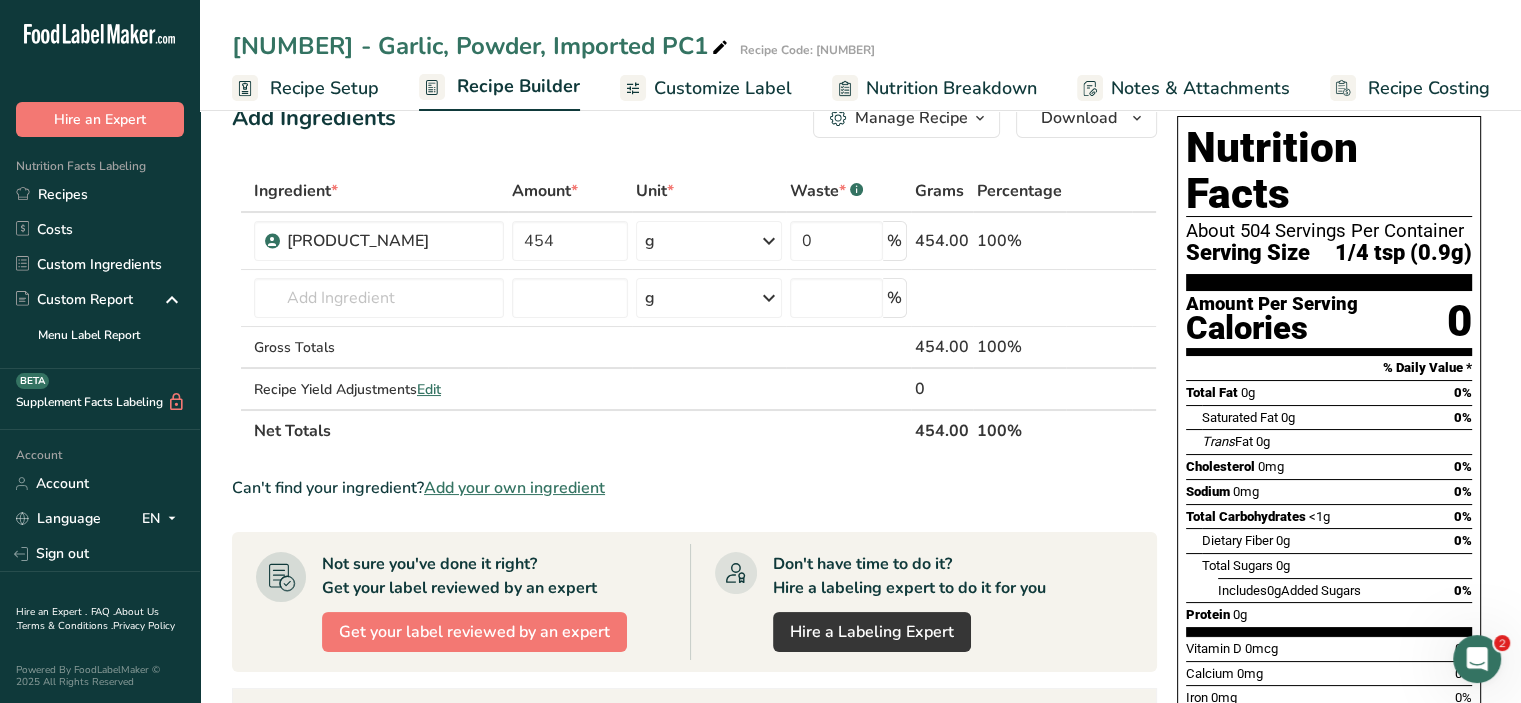 scroll, scrollTop: 0, scrollLeft: 0, axis: both 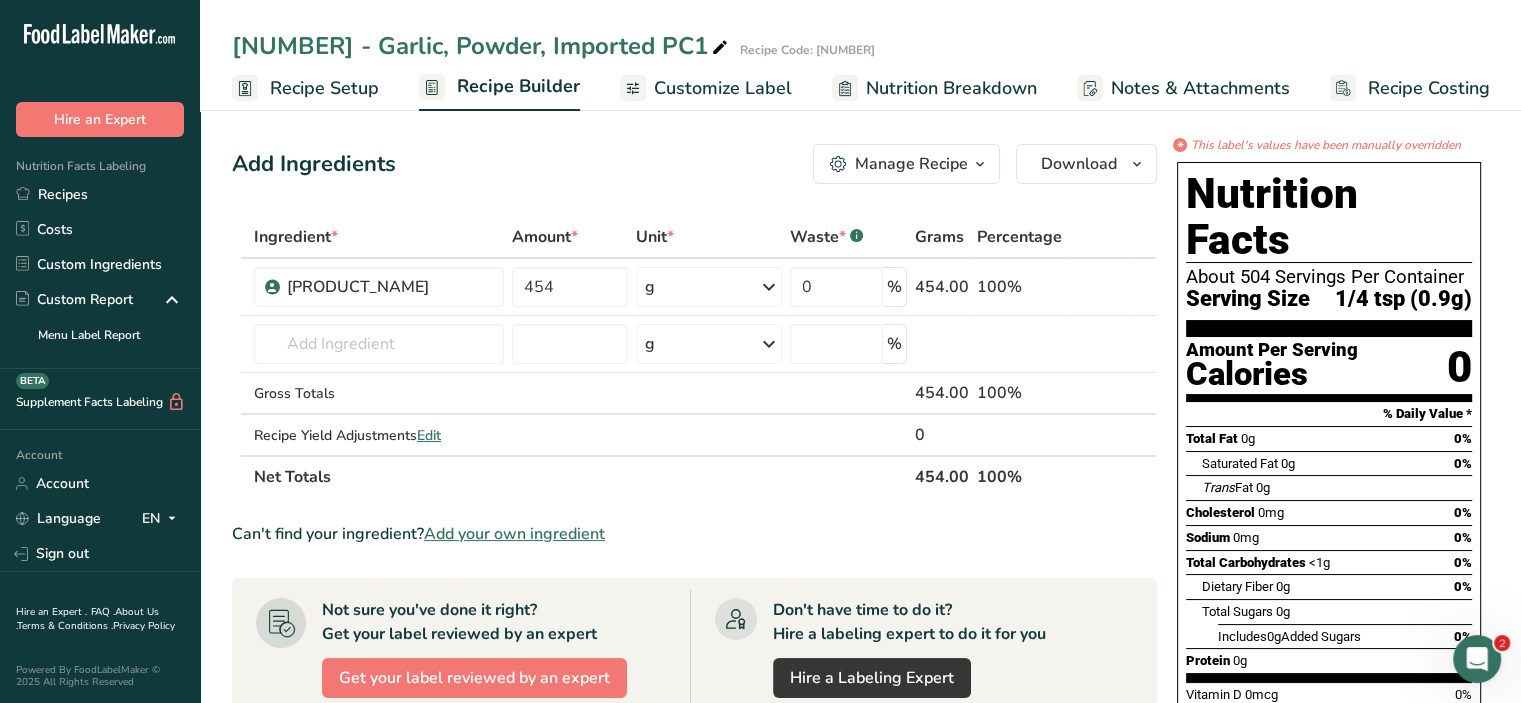click on "Recipes" at bounding box center [100, 194] 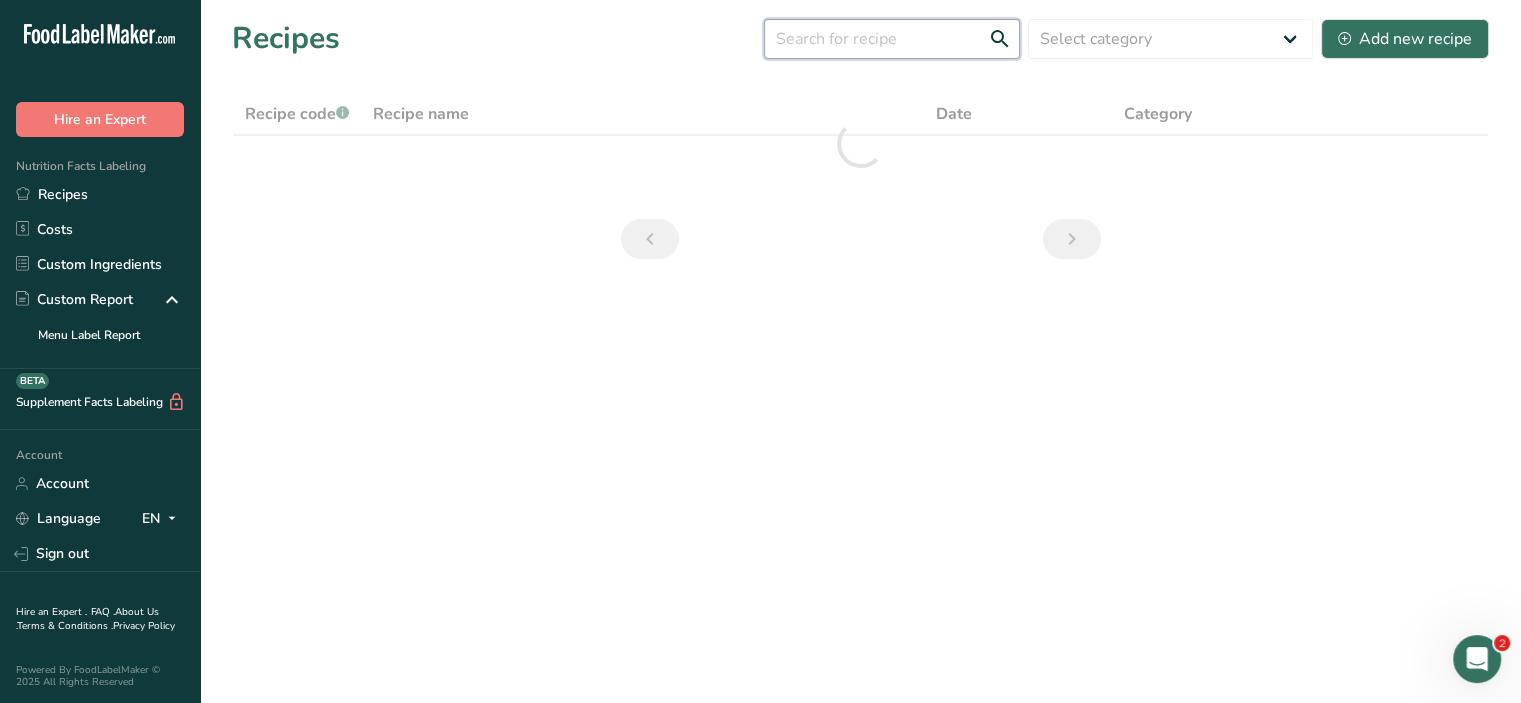 click at bounding box center [892, 39] 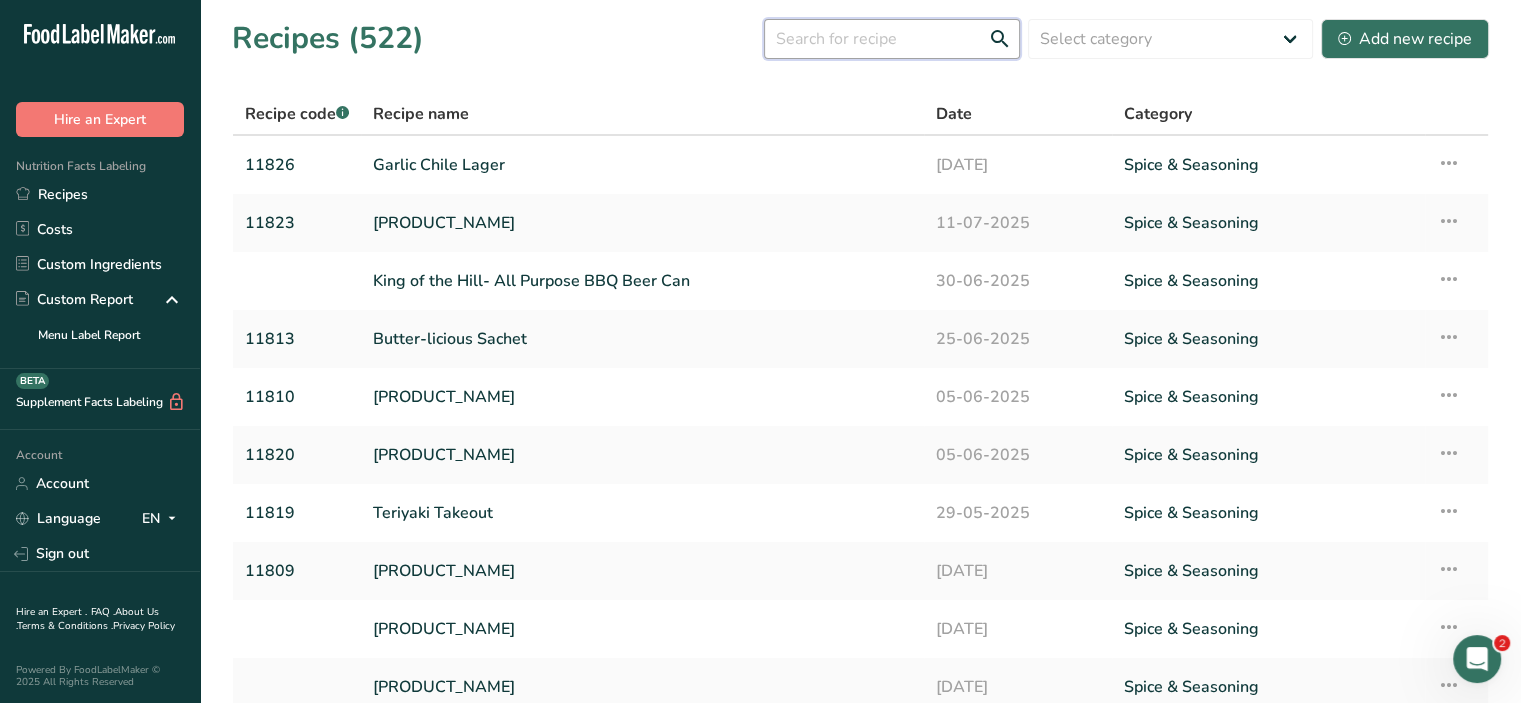 paste on "11826" 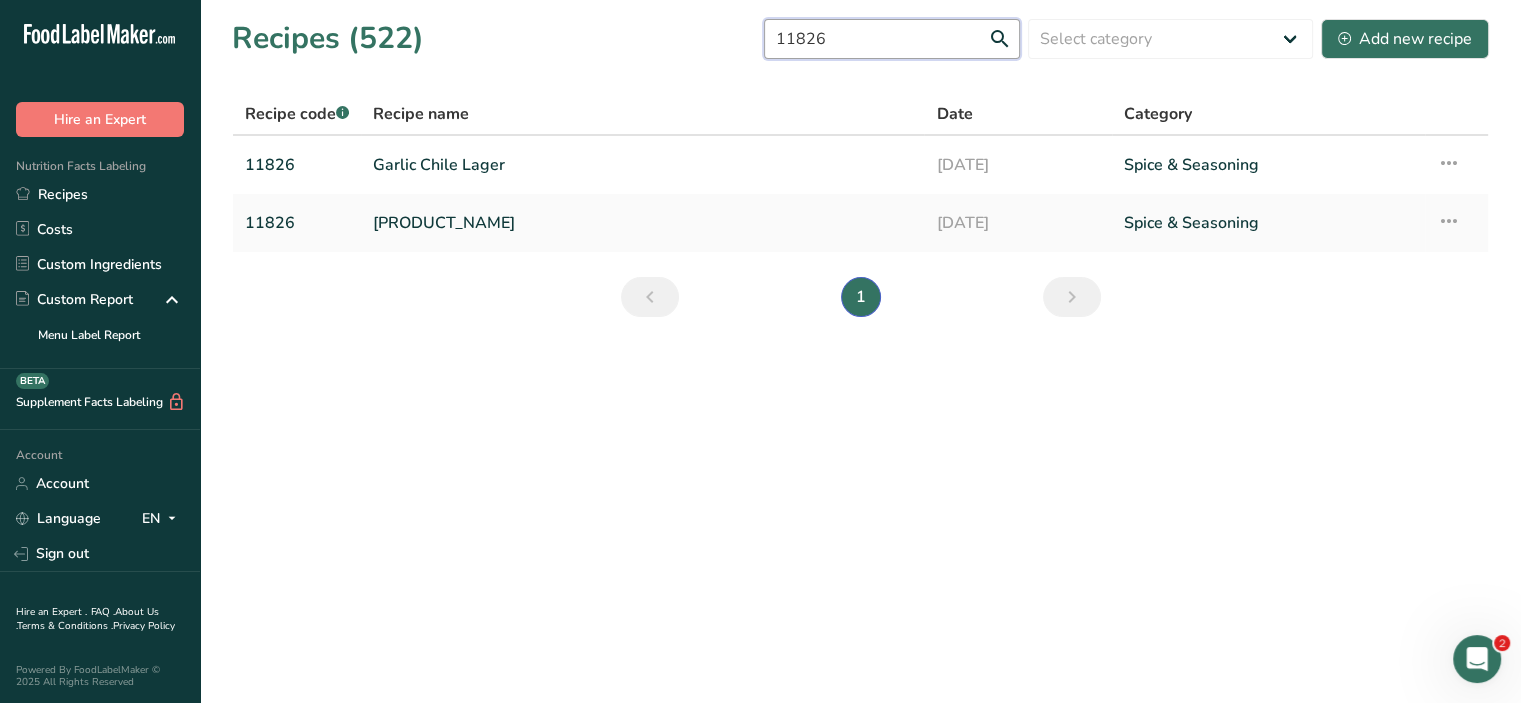 type on "11826" 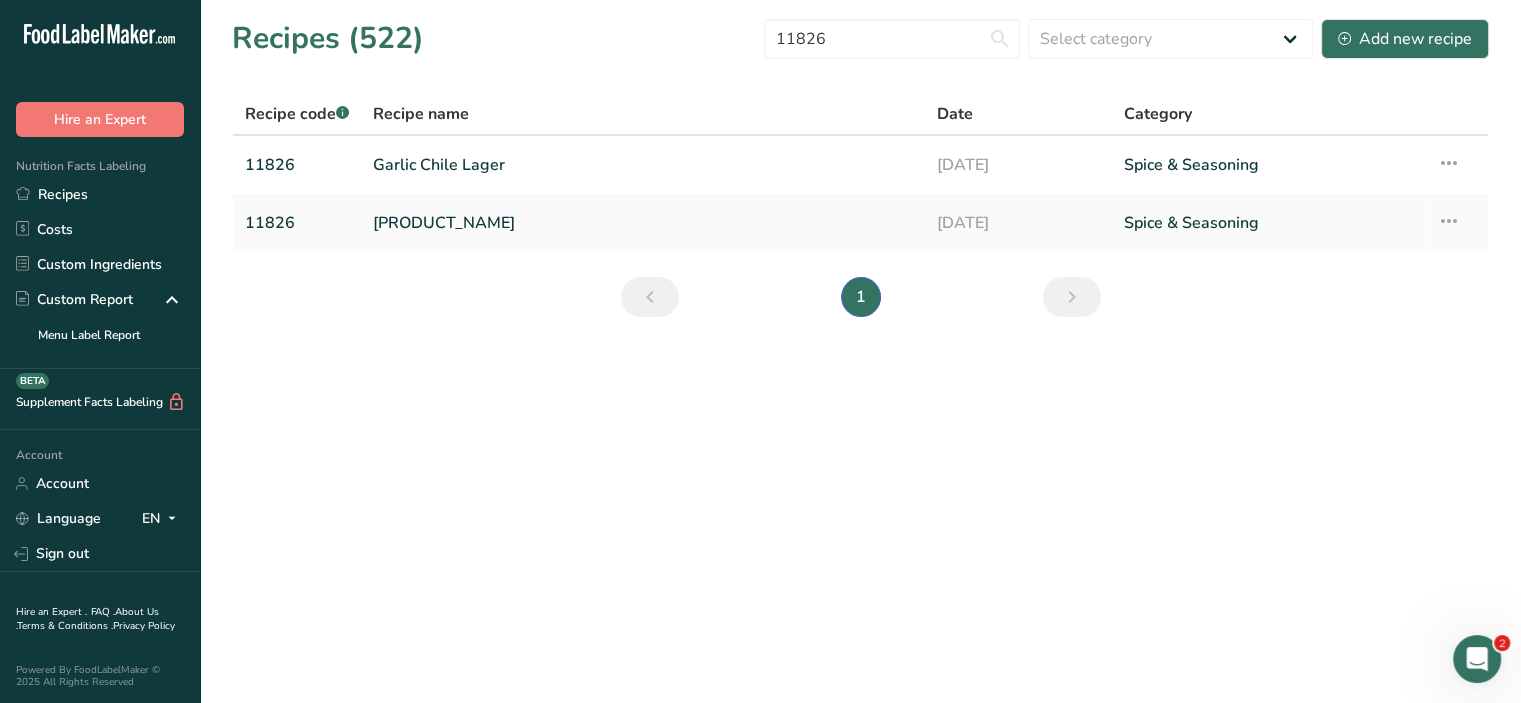 click on "Garlic Chile Lager" at bounding box center (642, 165) 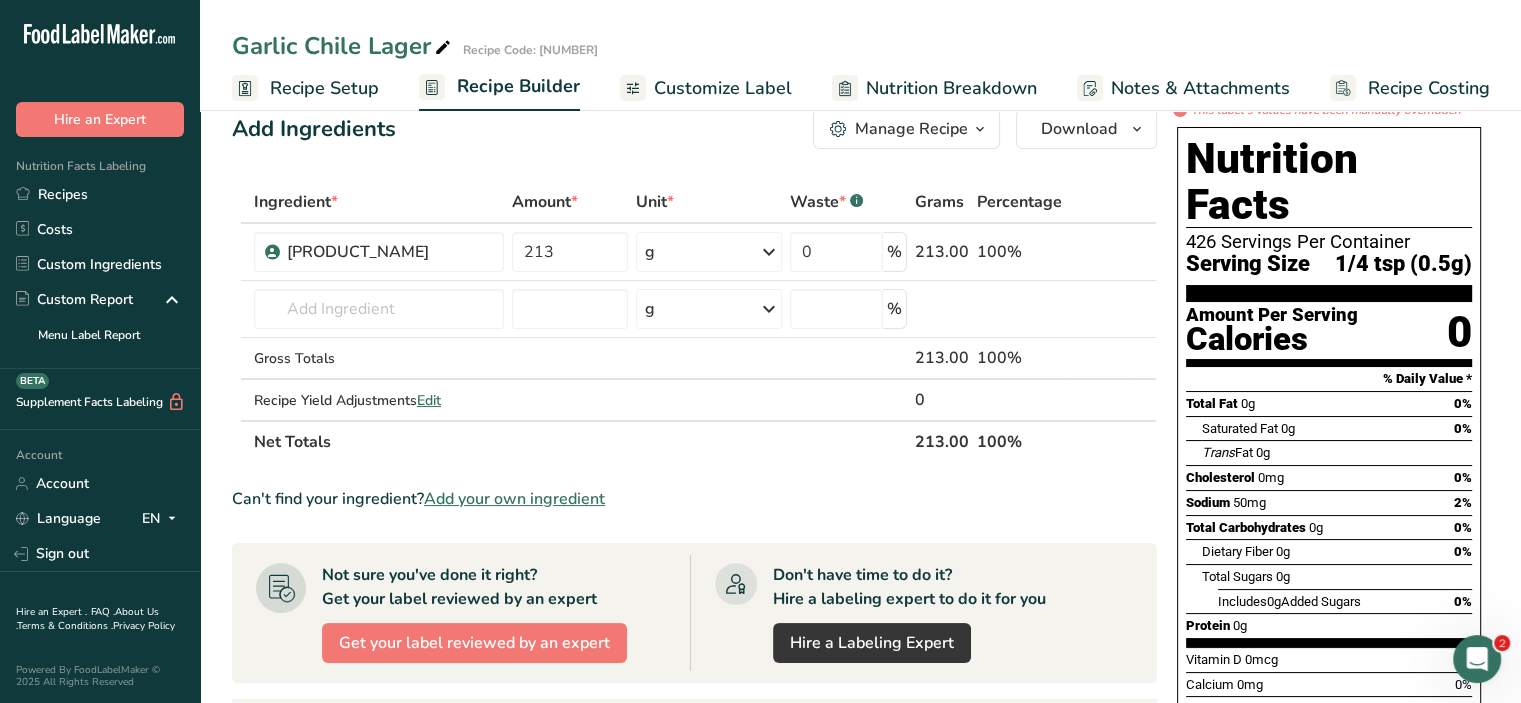 scroll, scrollTop: 0, scrollLeft: 0, axis: both 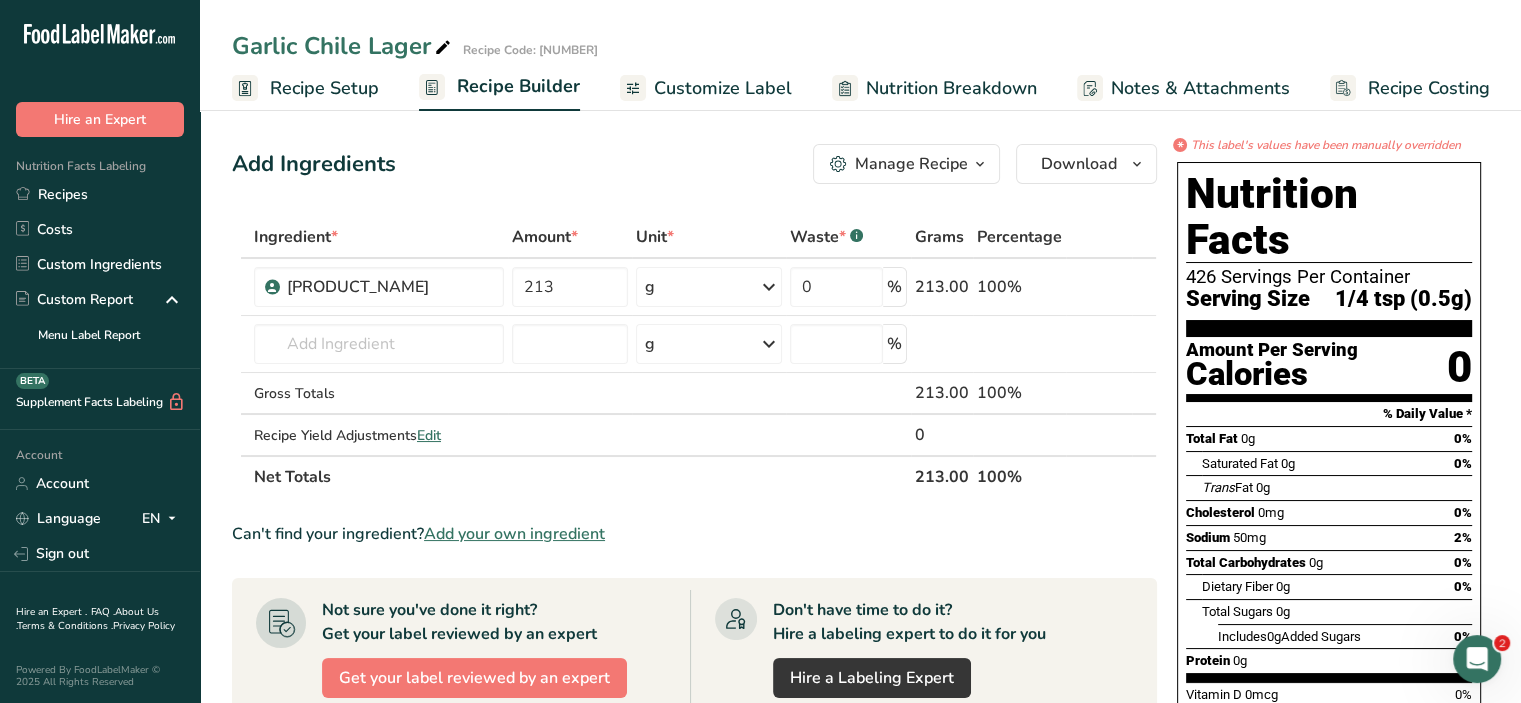 click on "Recipes" at bounding box center (100, 194) 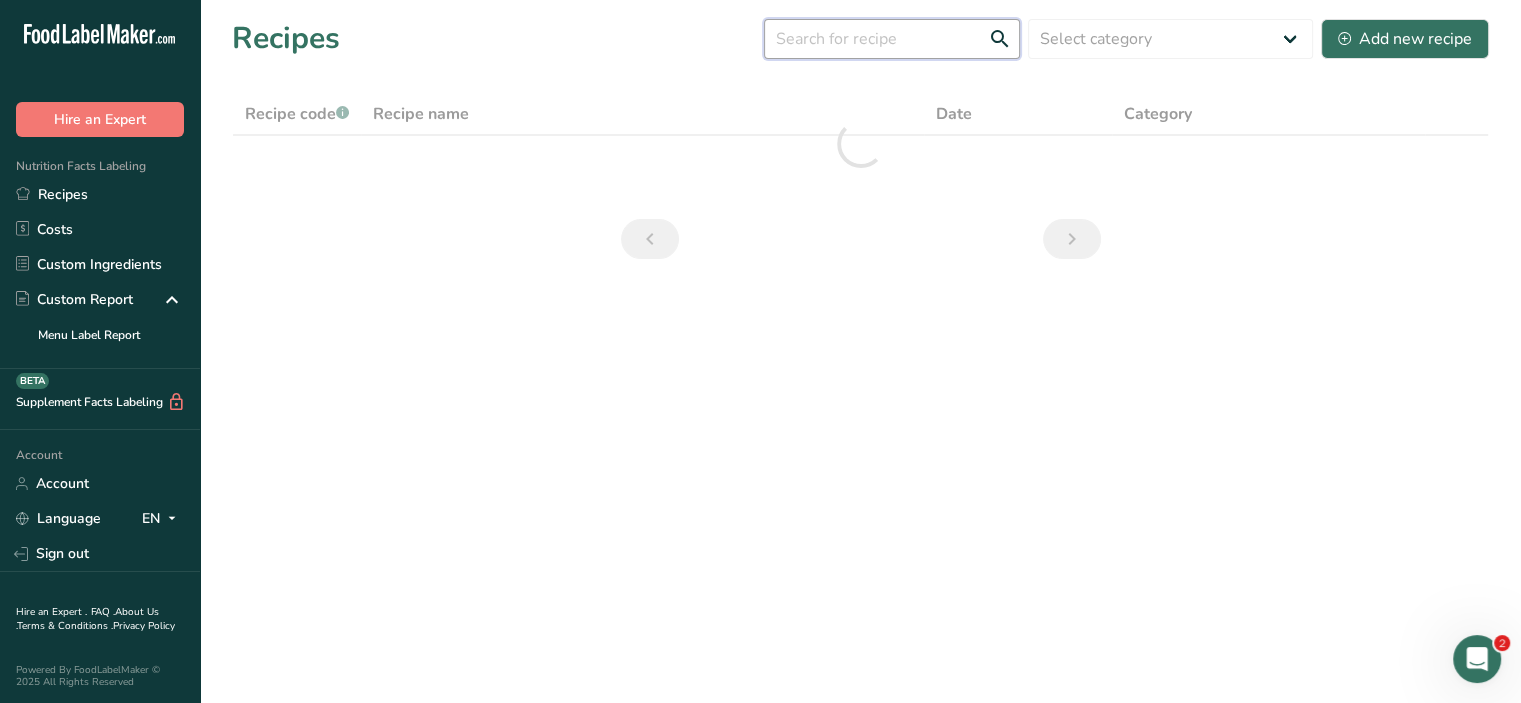 click at bounding box center (892, 39) 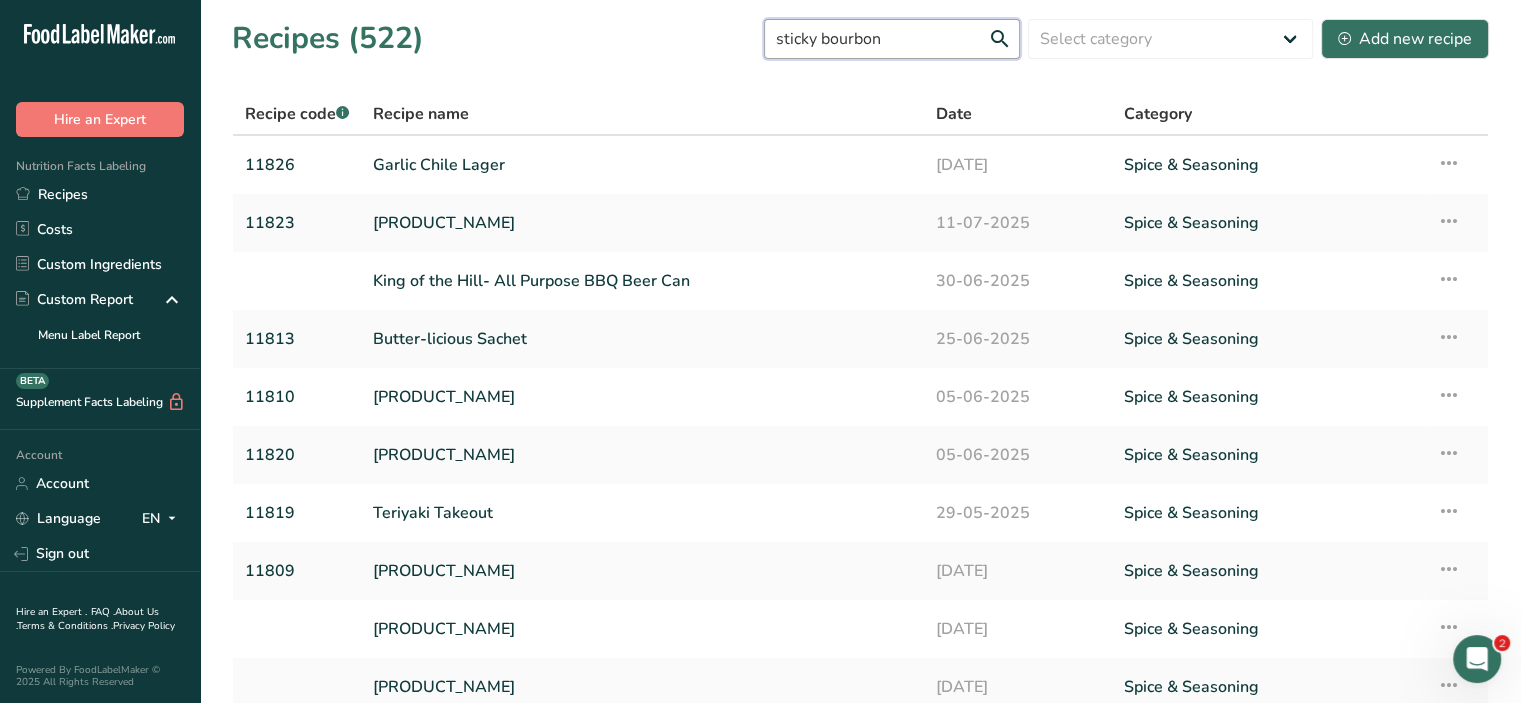 type on "sticky bourbon" 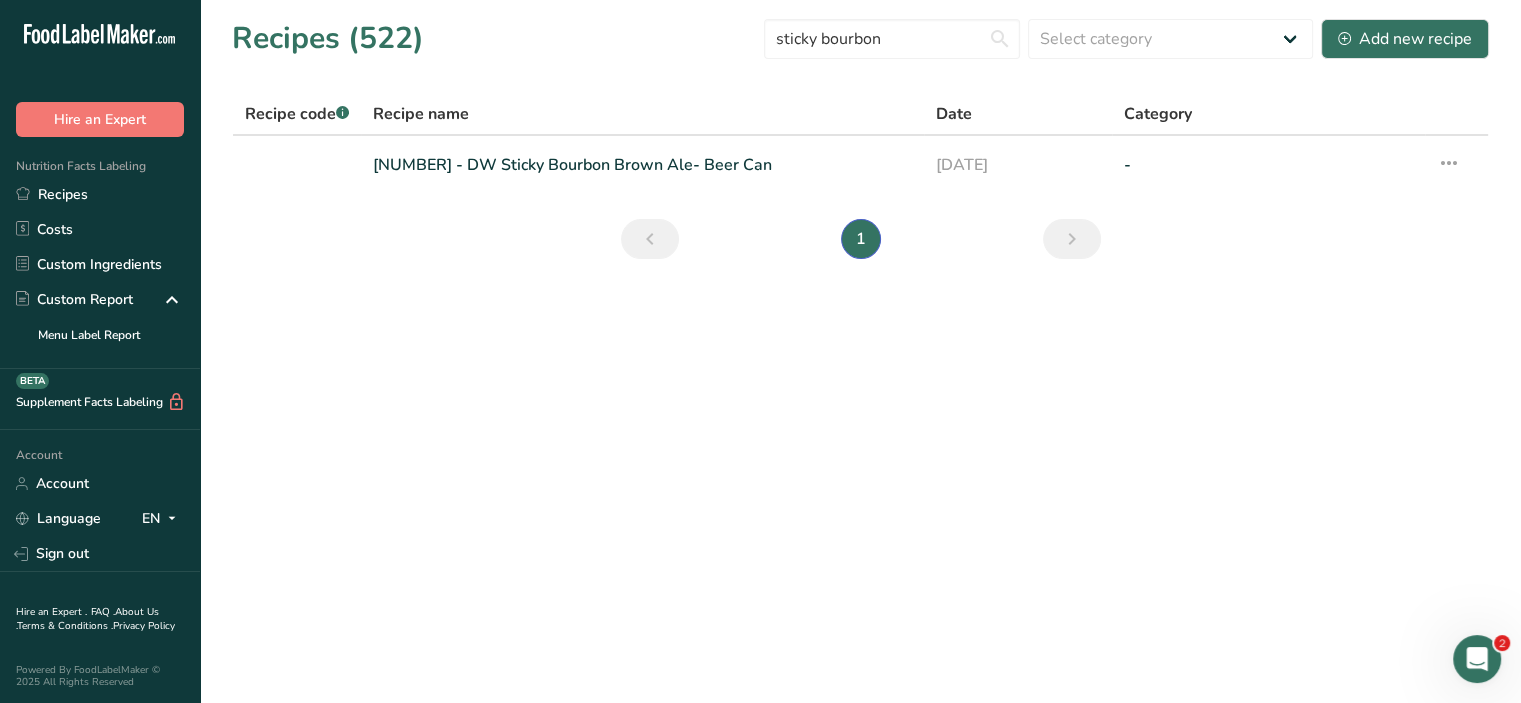 click on "[NUMBER] - DW Sticky Bourbon Brown Ale- Beer Can" at bounding box center (642, 165) 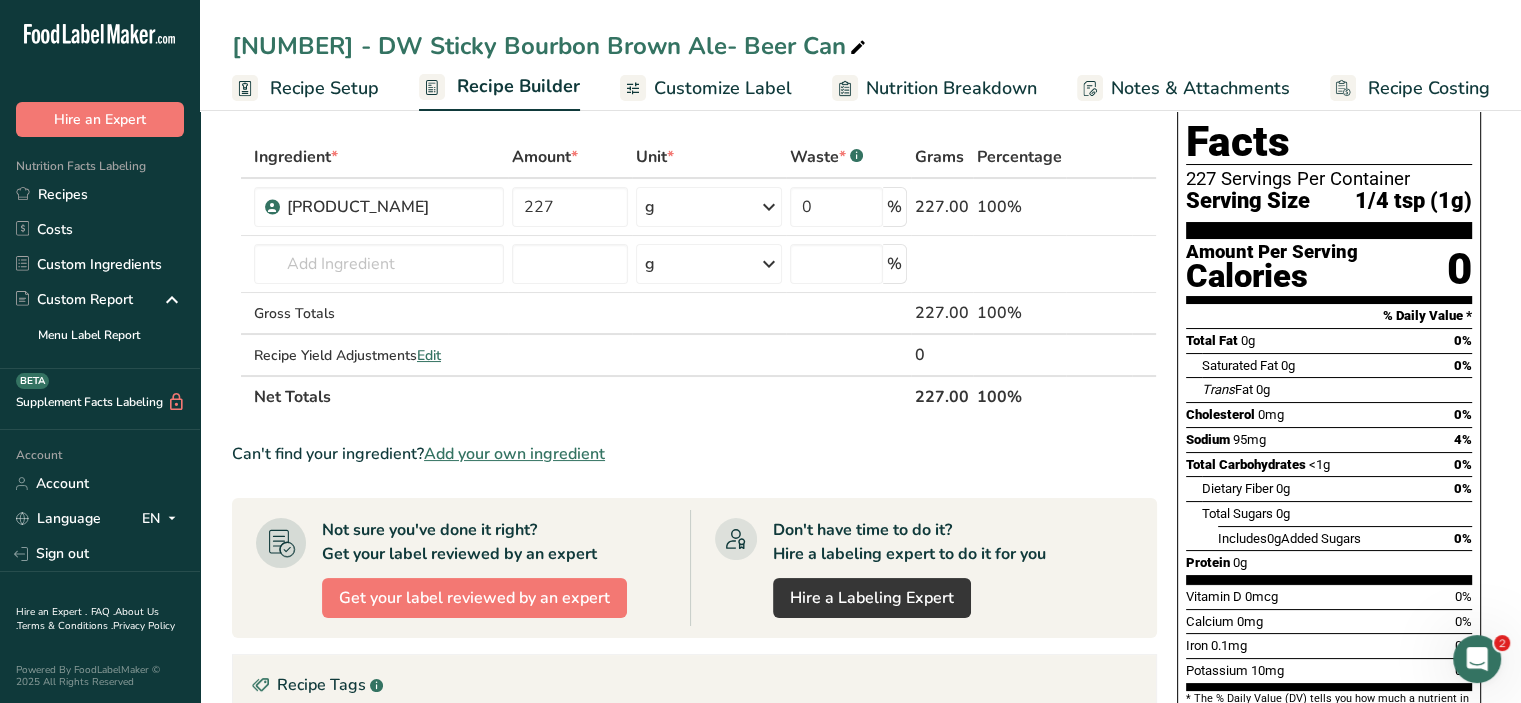 scroll, scrollTop: 0, scrollLeft: 0, axis: both 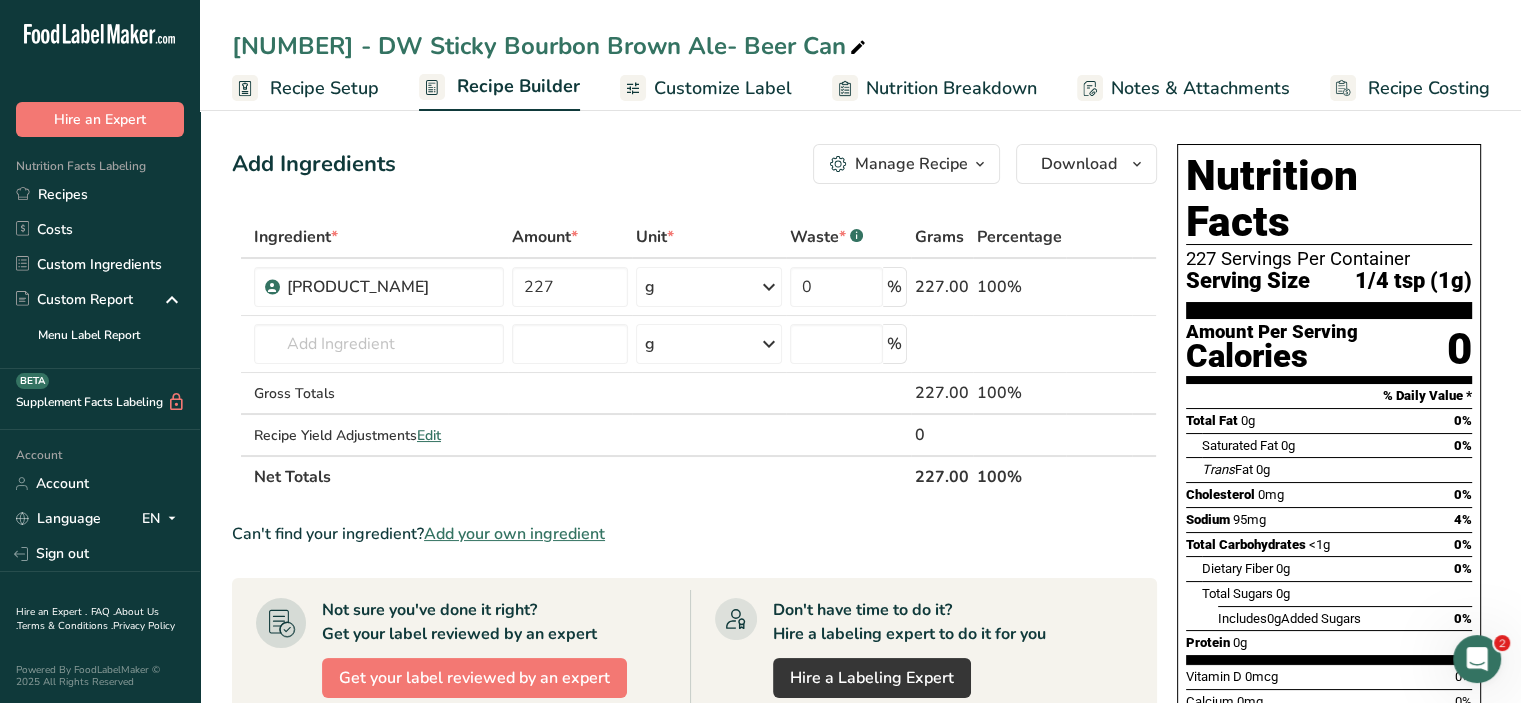 drag, startPoint x: 132, startPoint y: 197, endPoint x: 314, endPoint y: 107, distance: 203.03694 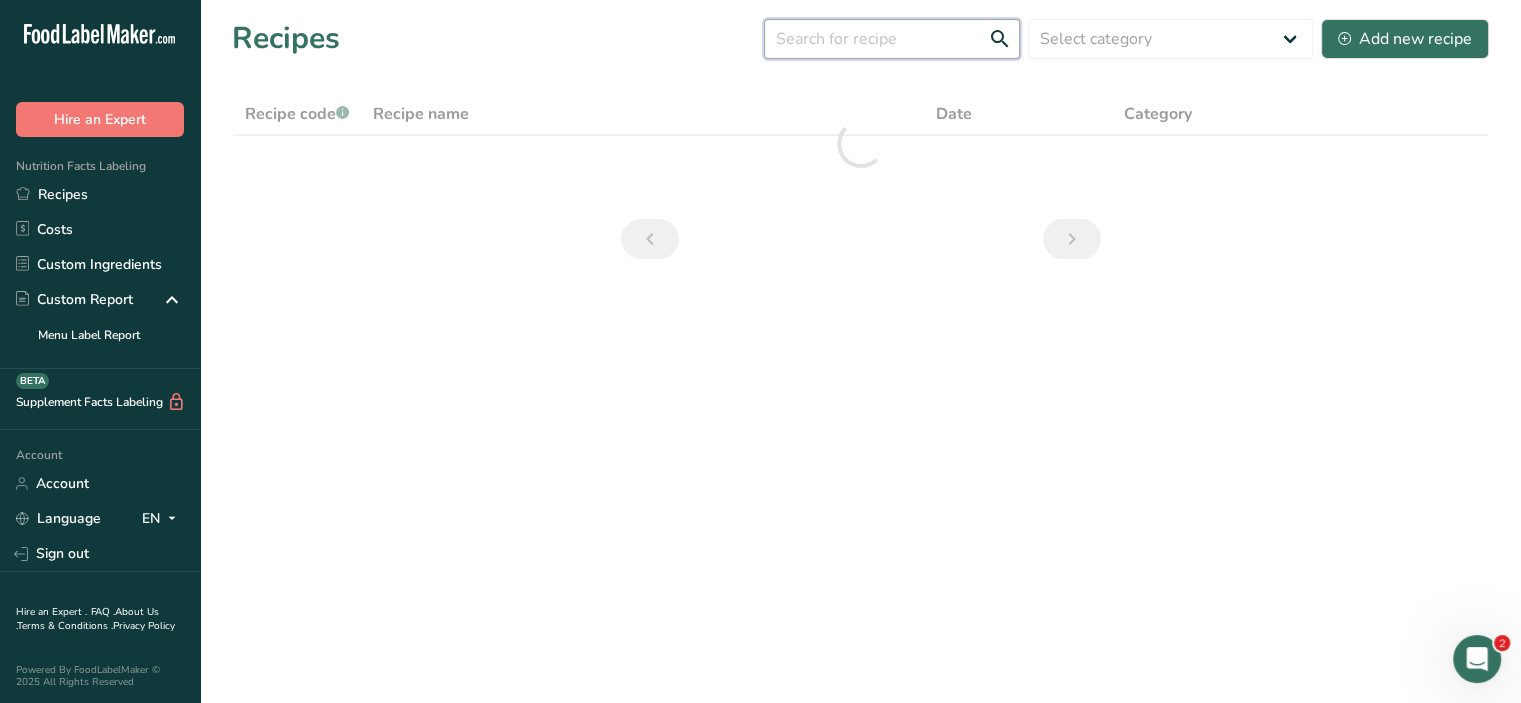 click at bounding box center (892, 39) 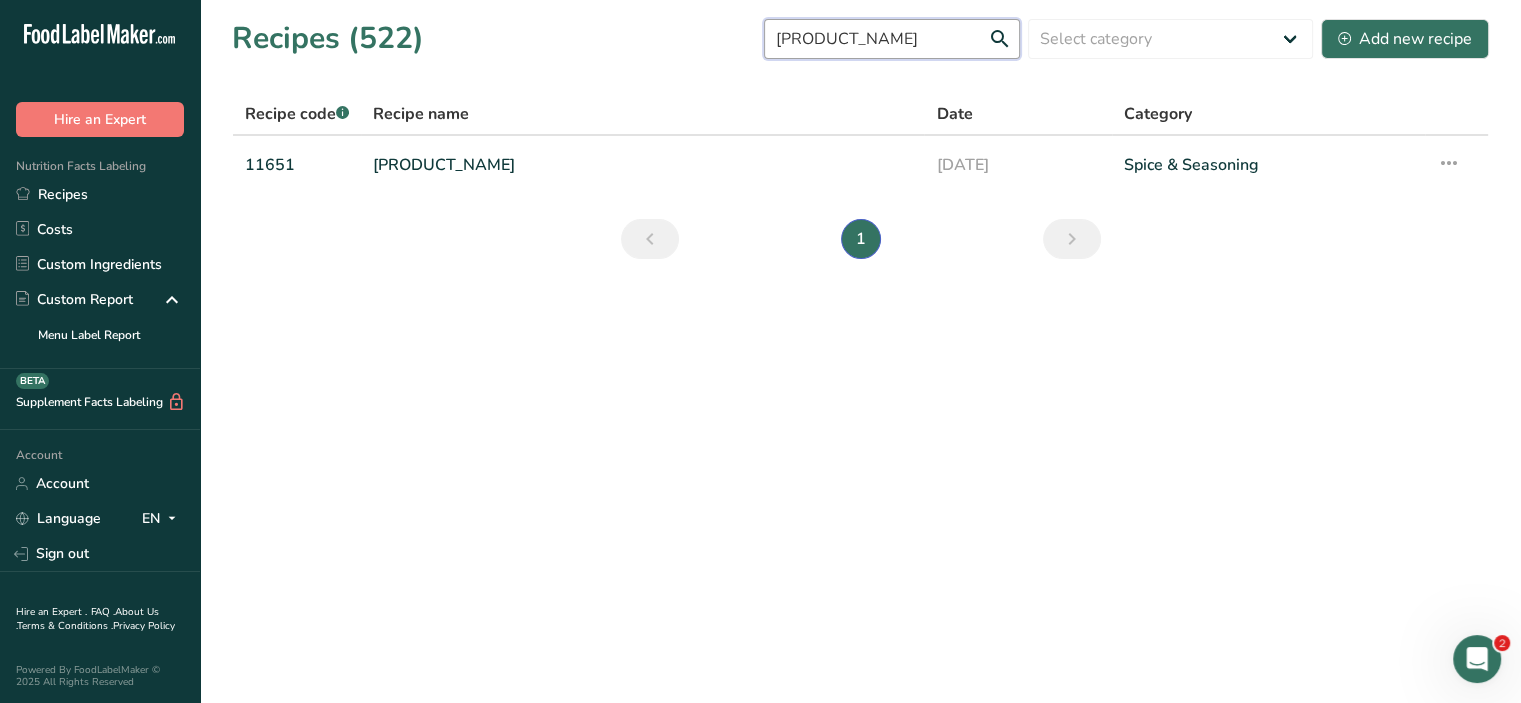type on "[PRODUCT_NAME]" 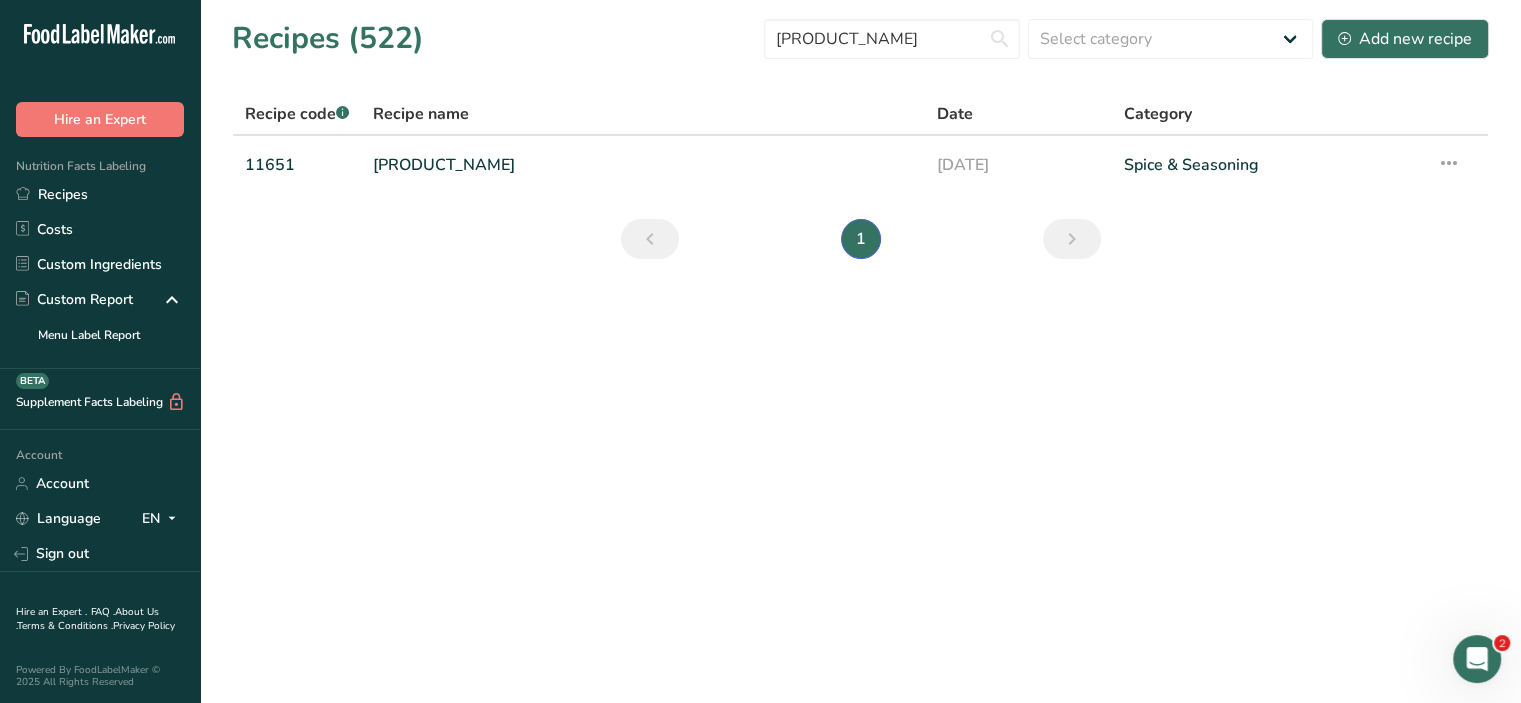 click on "[PRODUCT_NAME]" at bounding box center [642, 165] 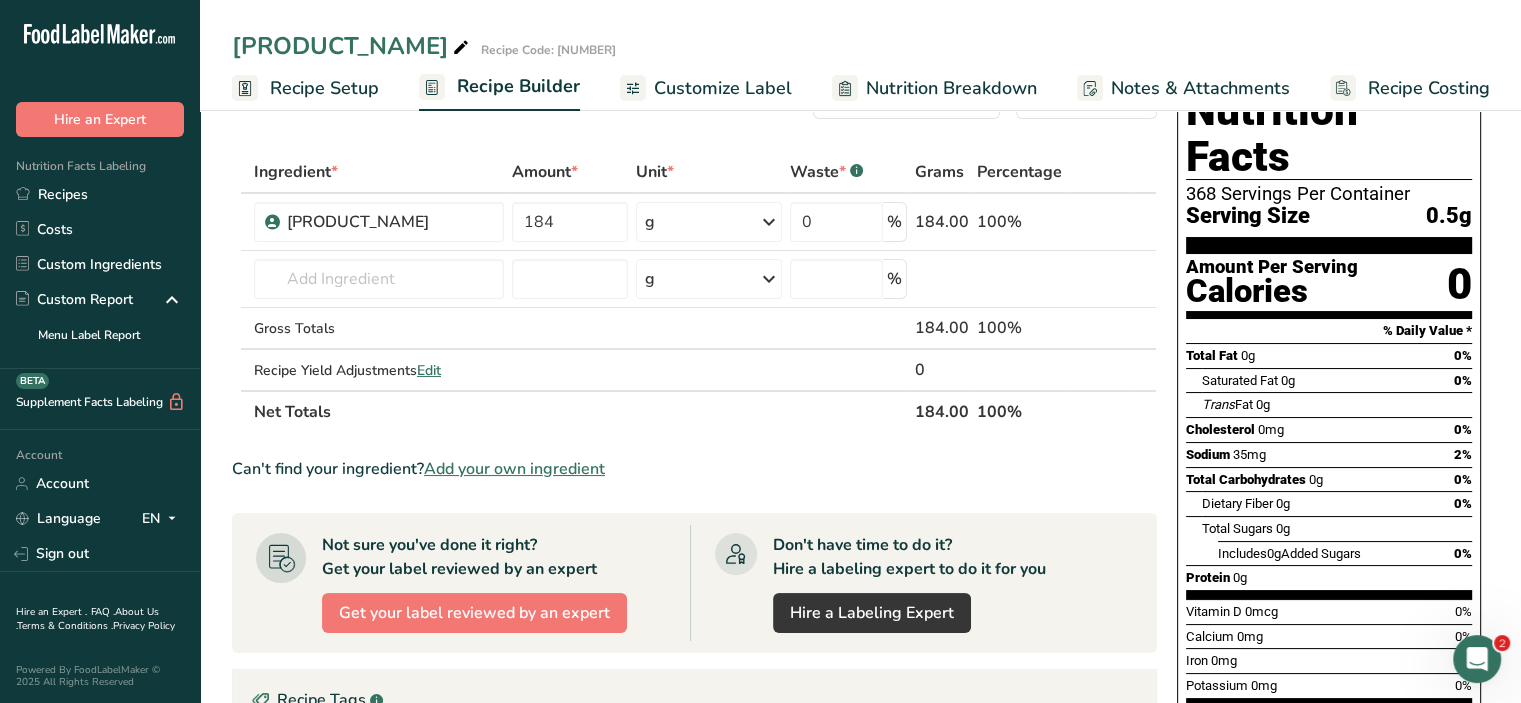 scroll, scrollTop: 0, scrollLeft: 0, axis: both 